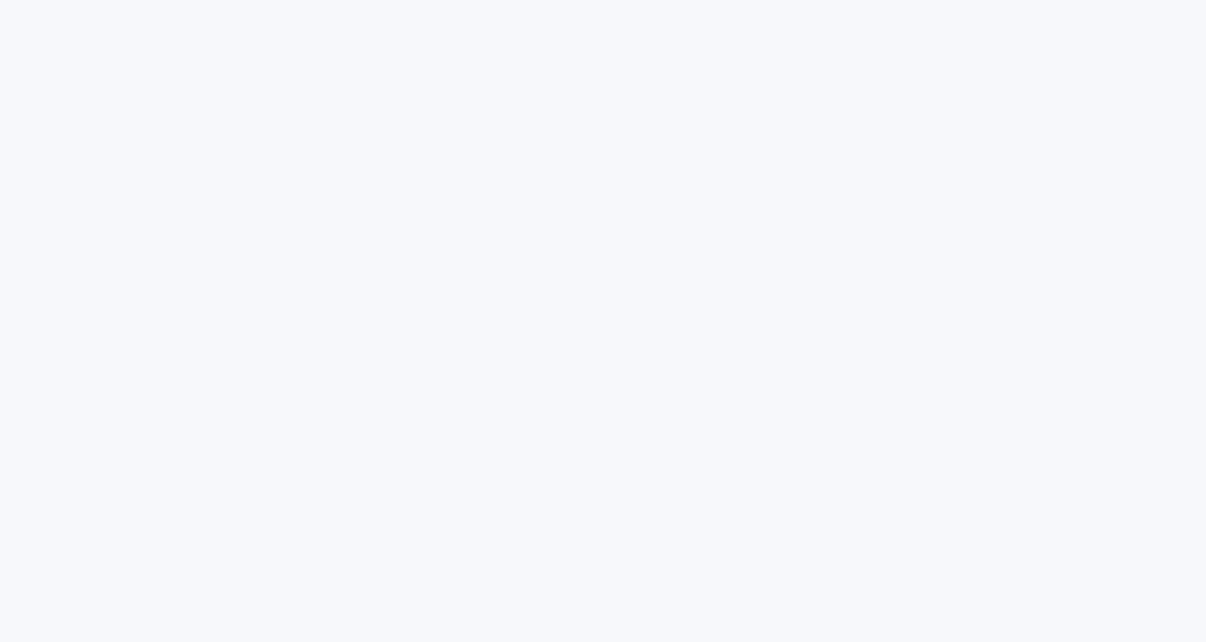 scroll, scrollTop: 0, scrollLeft: 0, axis: both 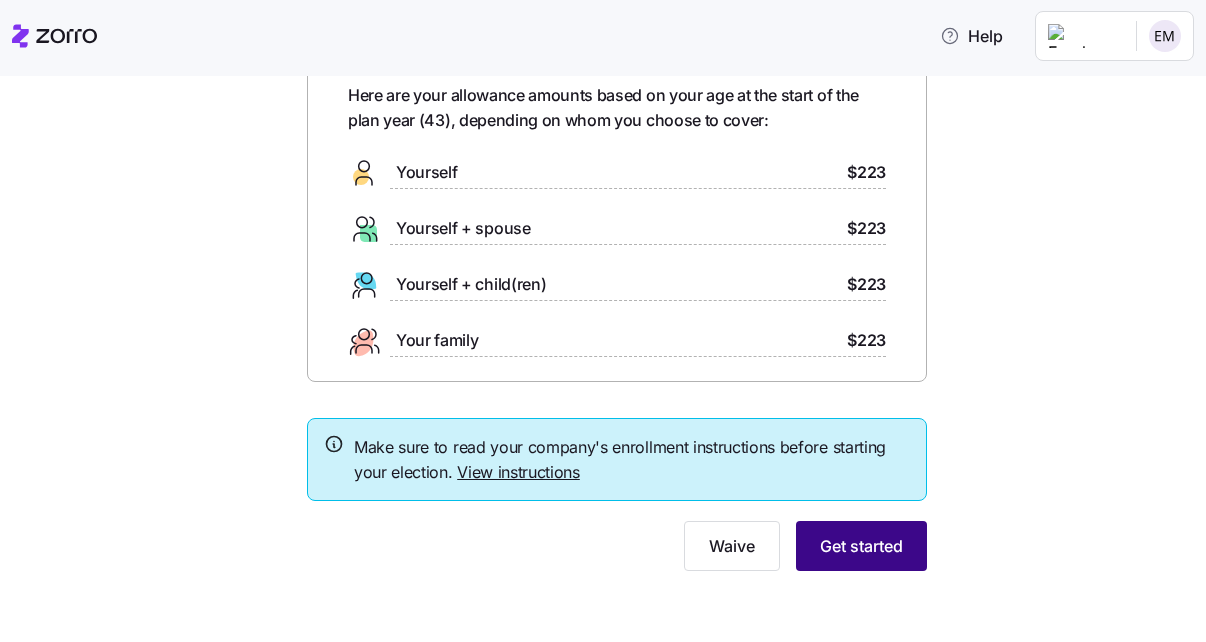 click on "Get started" at bounding box center [861, 546] 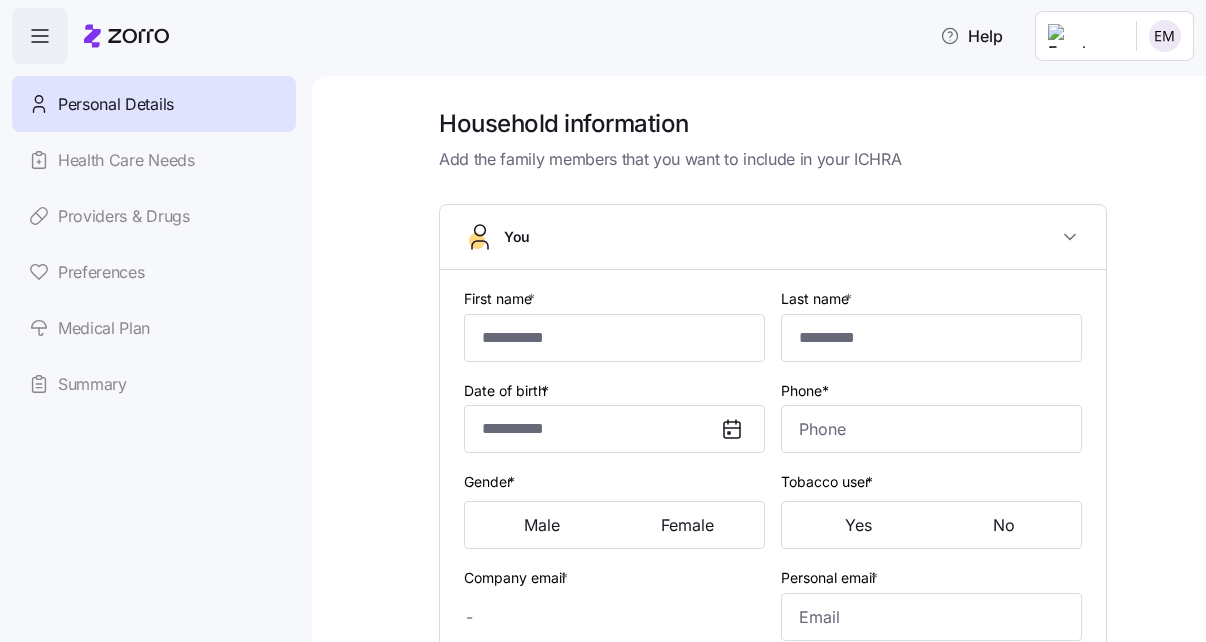 type on "****" 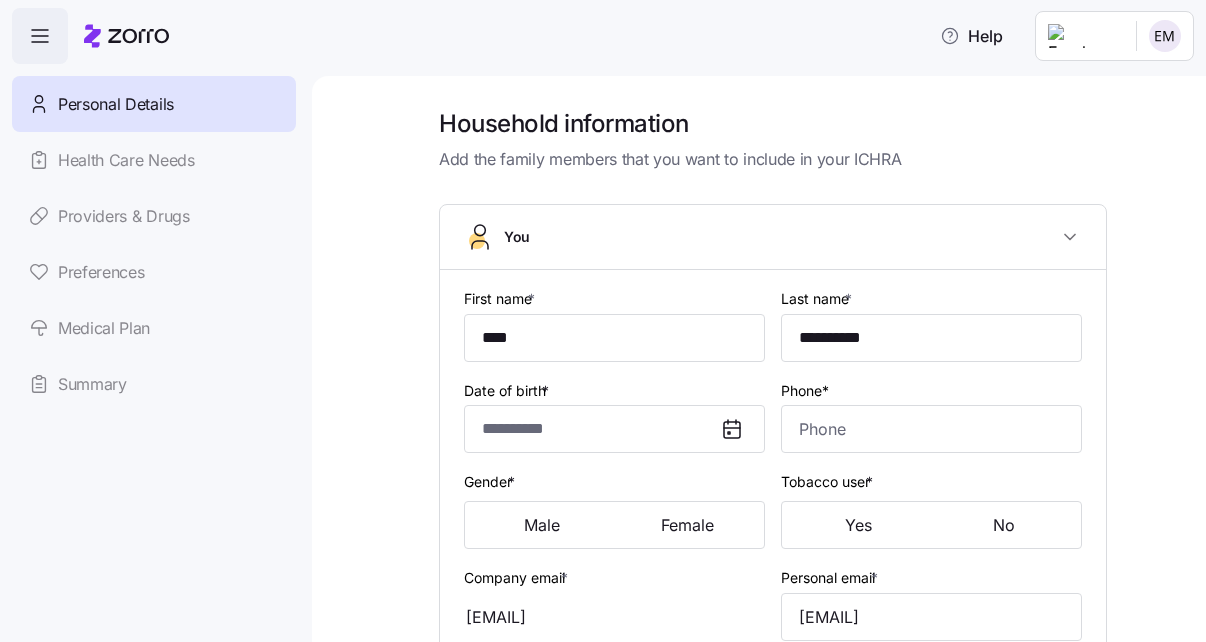 type on "**********" 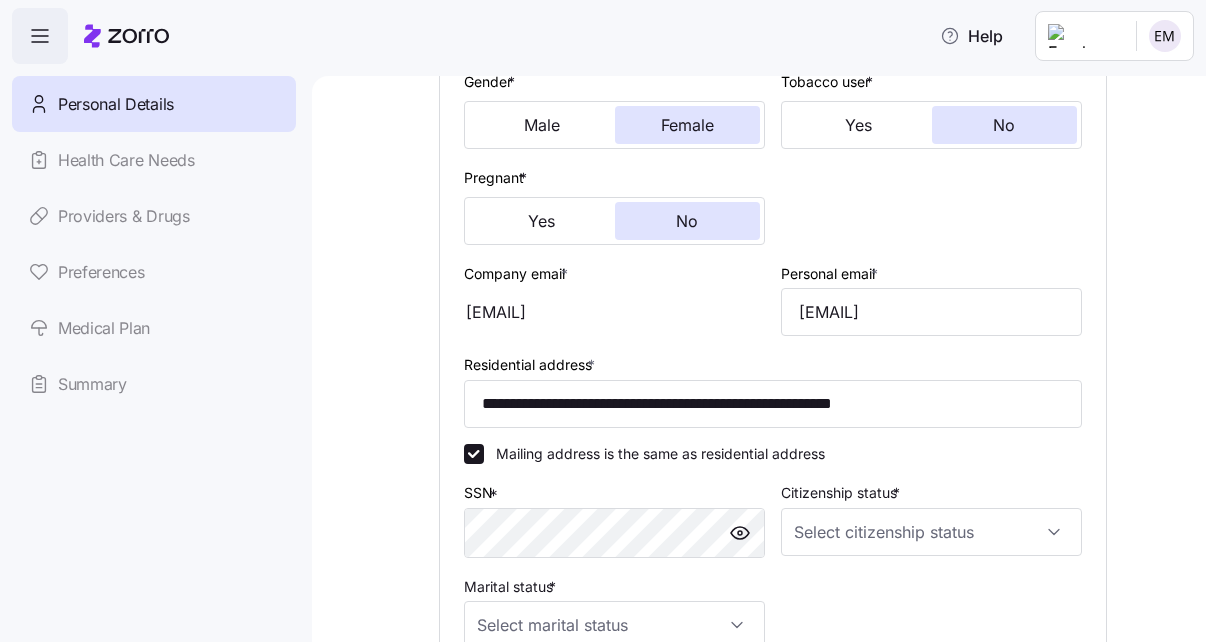 scroll, scrollTop: 500, scrollLeft: 0, axis: vertical 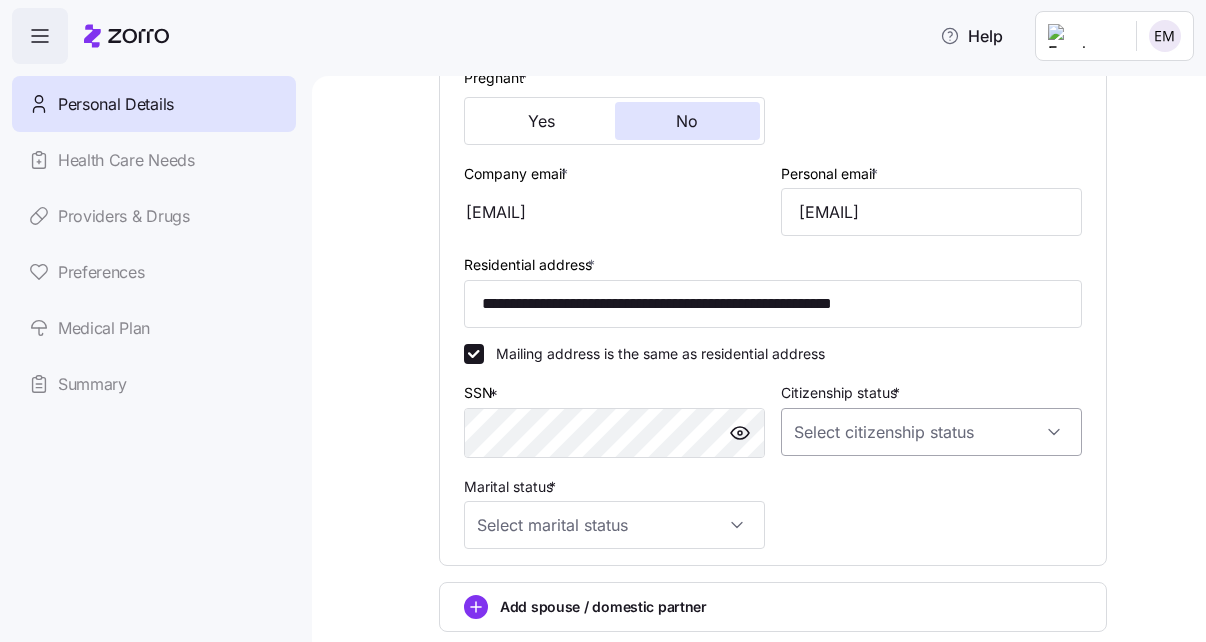 click on "Citizenship status  *" at bounding box center [931, 432] 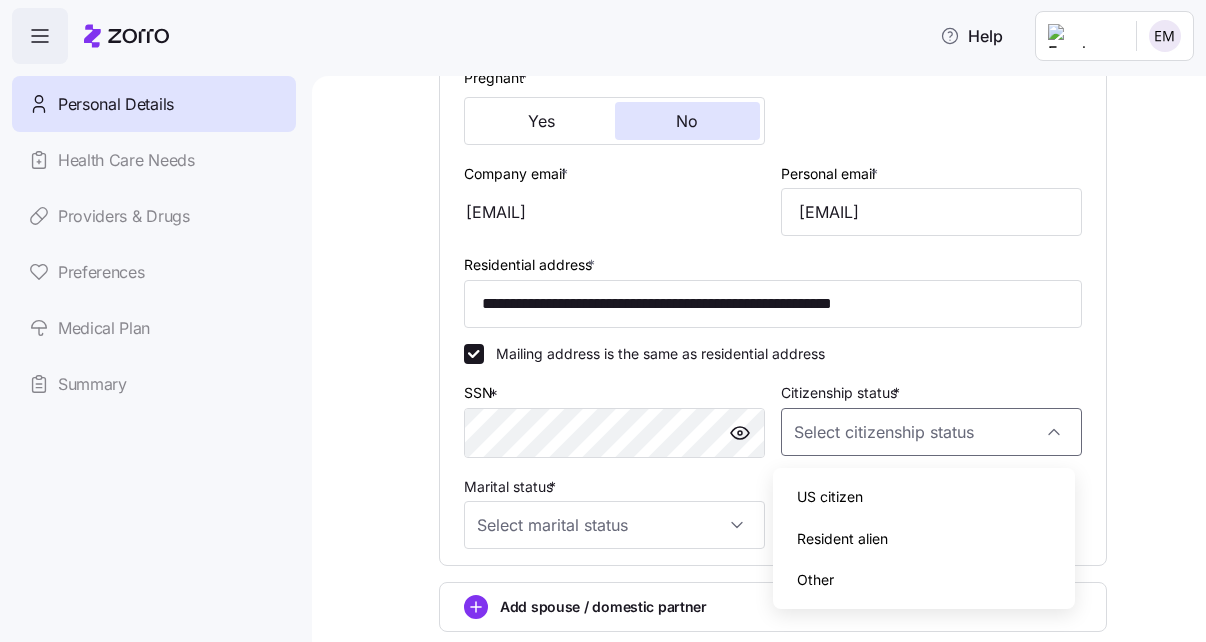 click on "US citizen" at bounding box center (923, 497) 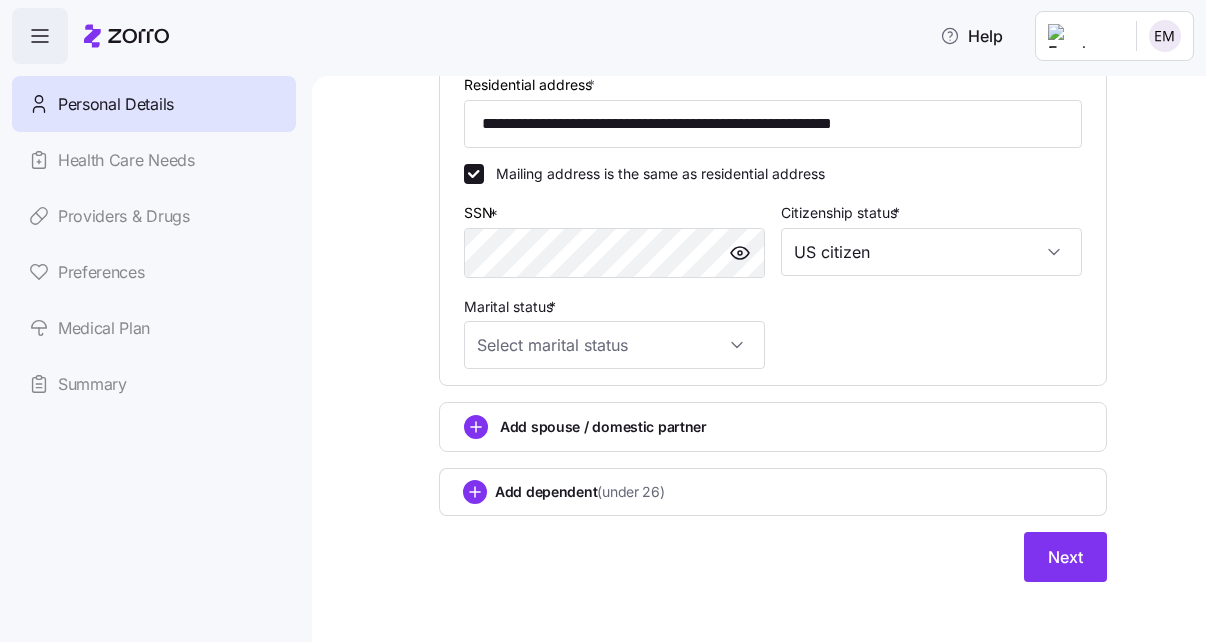 scroll, scrollTop: 696, scrollLeft: 0, axis: vertical 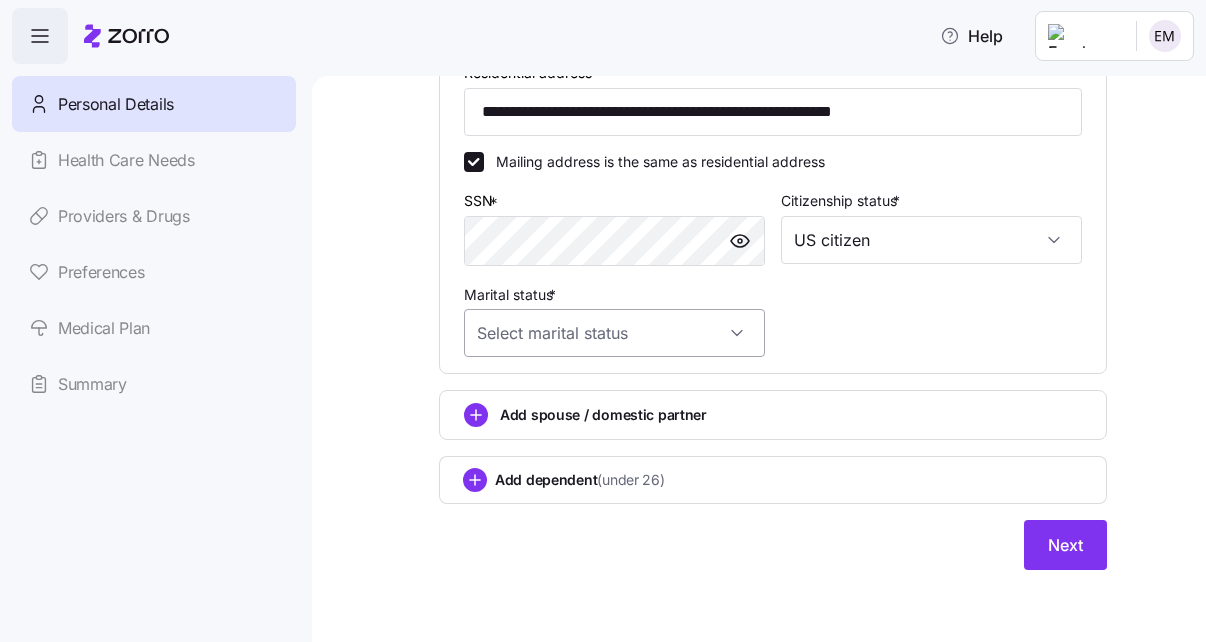 click on "Marital status  *" at bounding box center [614, 333] 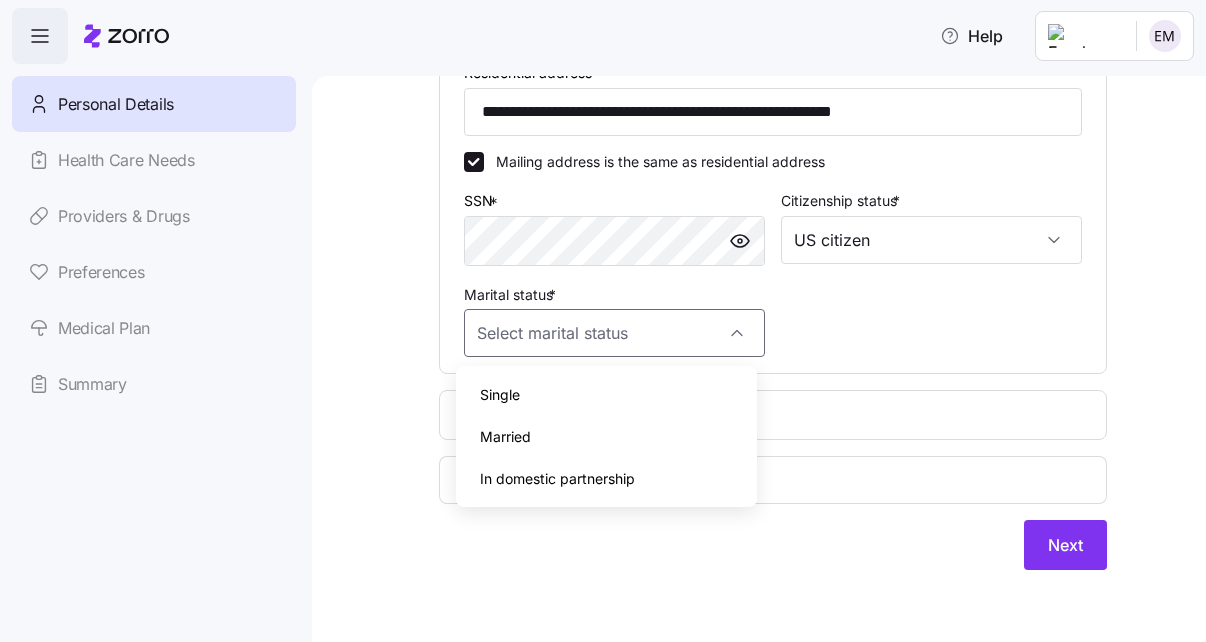 click on "Single" at bounding box center [606, 395] 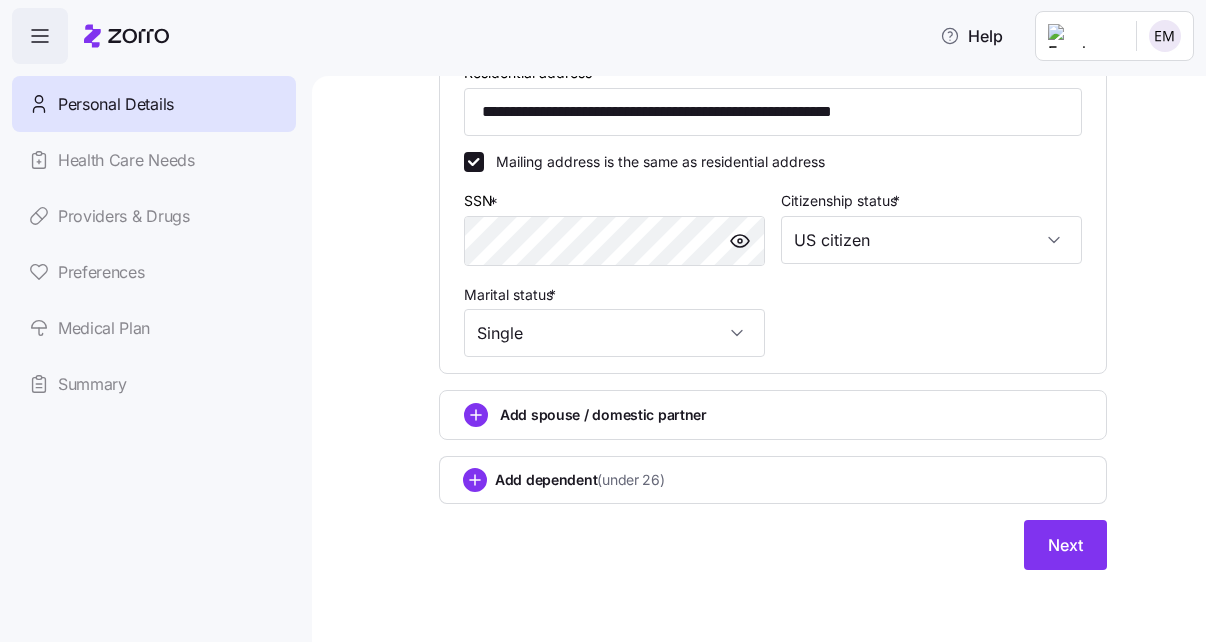 type on "Single" 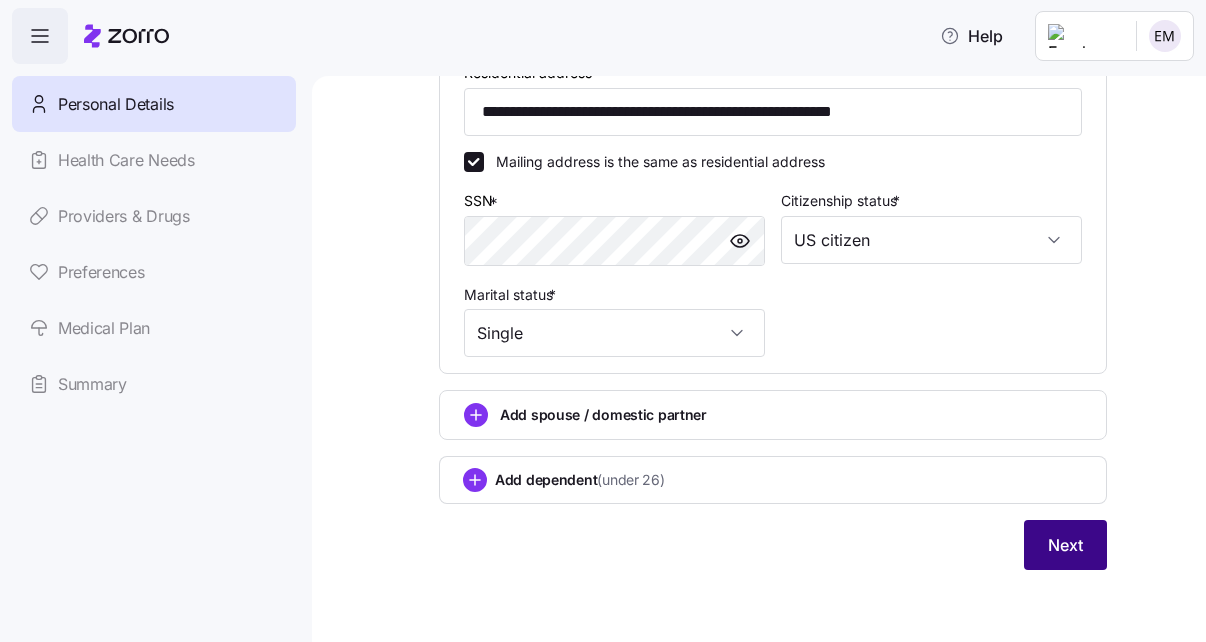 click on "Next" at bounding box center [1065, 545] 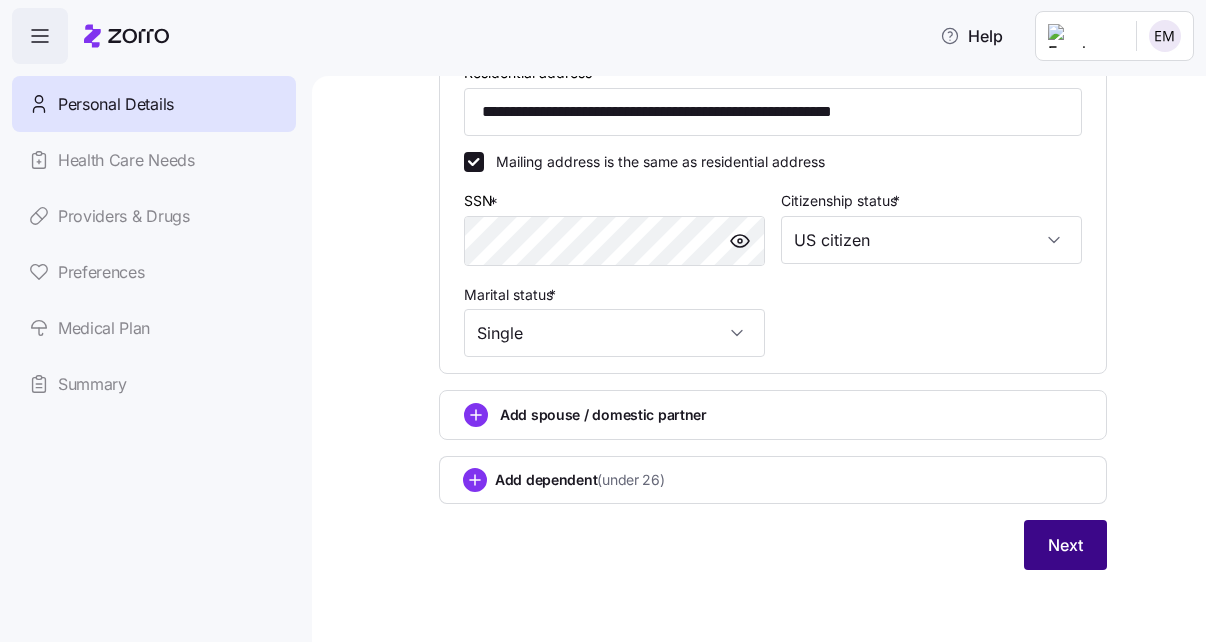 click on "Next" at bounding box center (1065, 545) 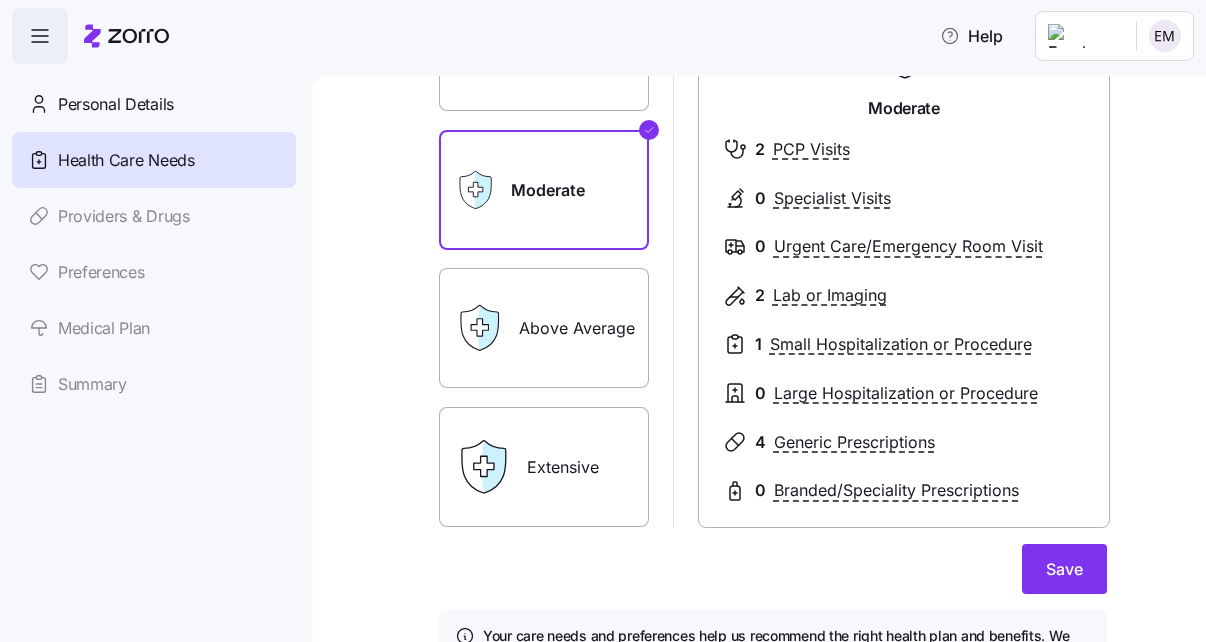 scroll, scrollTop: 300, scrollLeft: 0, axis: vertical 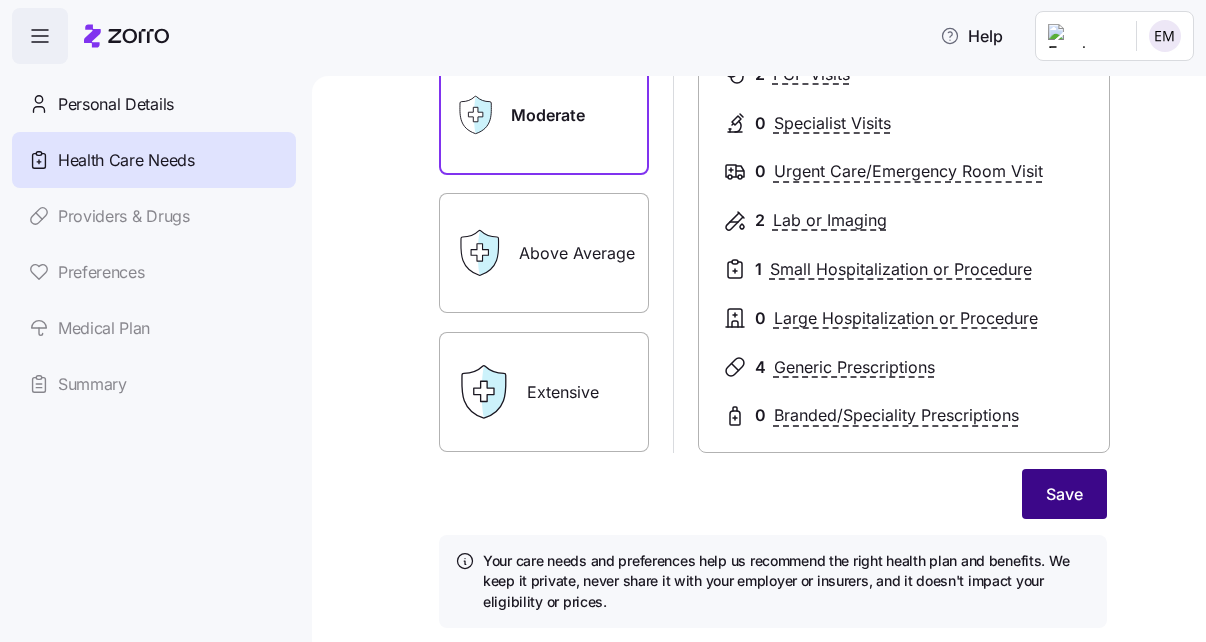 click on "Save" at bounding box center [1064, 494] 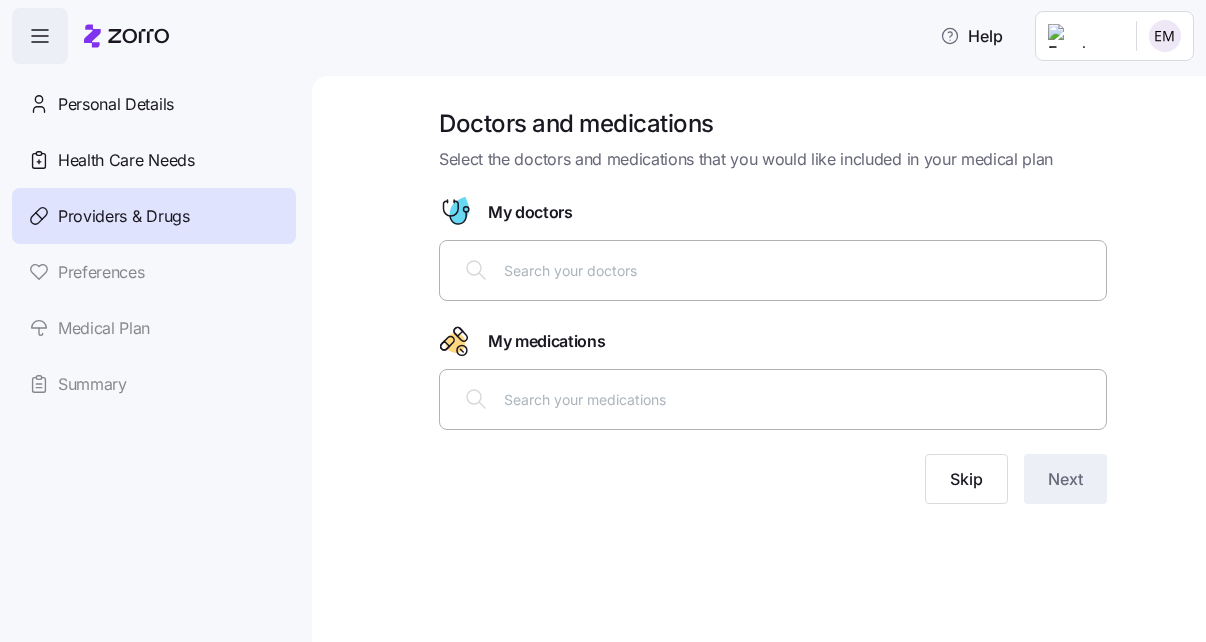click at bounding box center (799, 270) 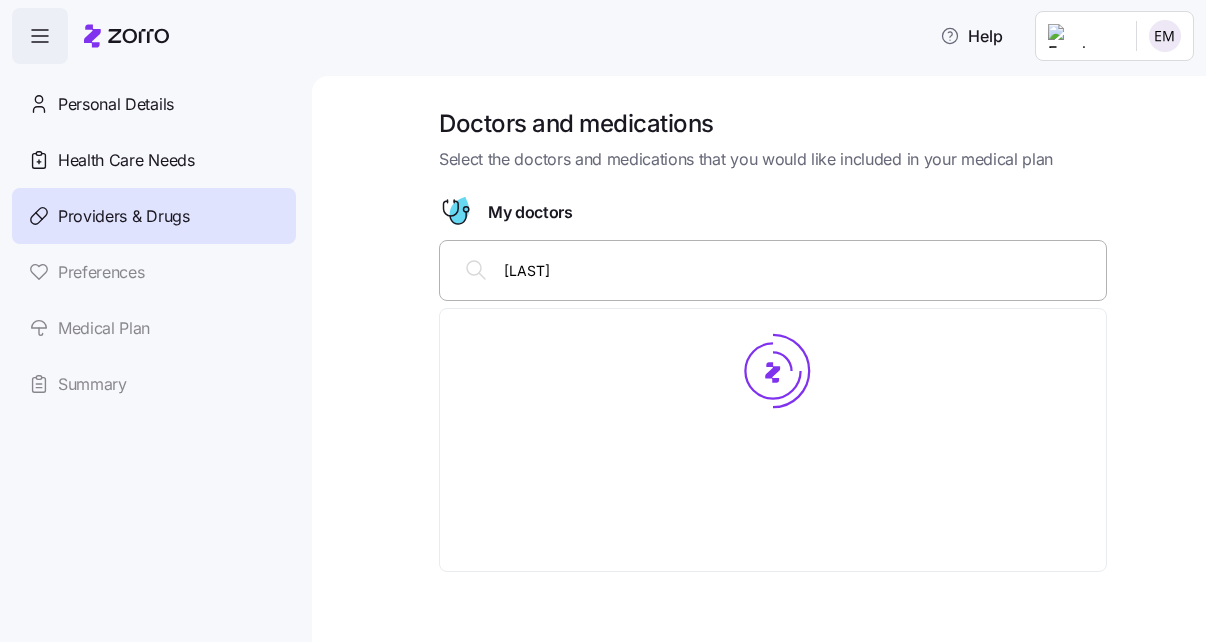 type on "[LAST]" 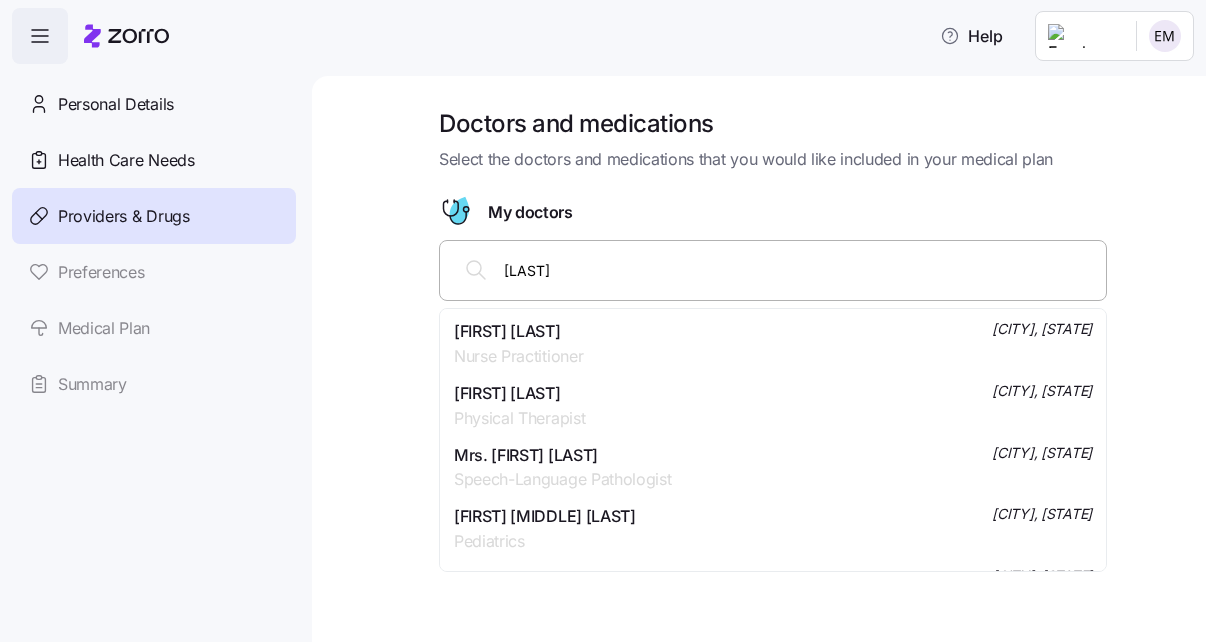 click on "[FIRST] [LAST]" at bounding box center [518, 331] 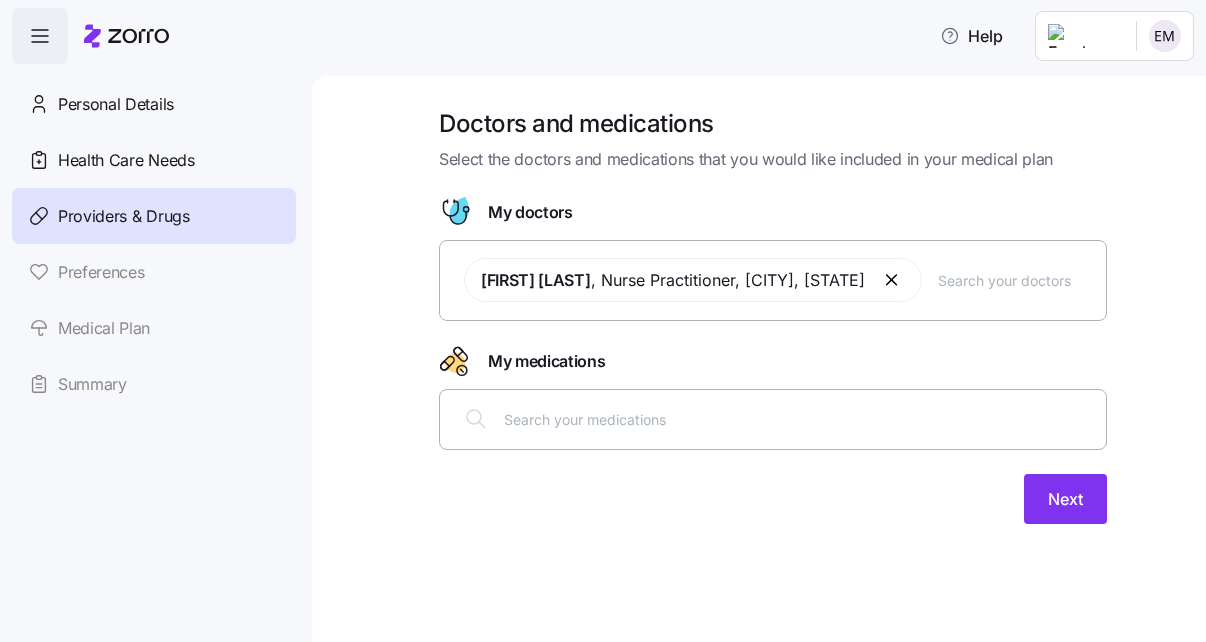 click at bounding box center (799, 419) 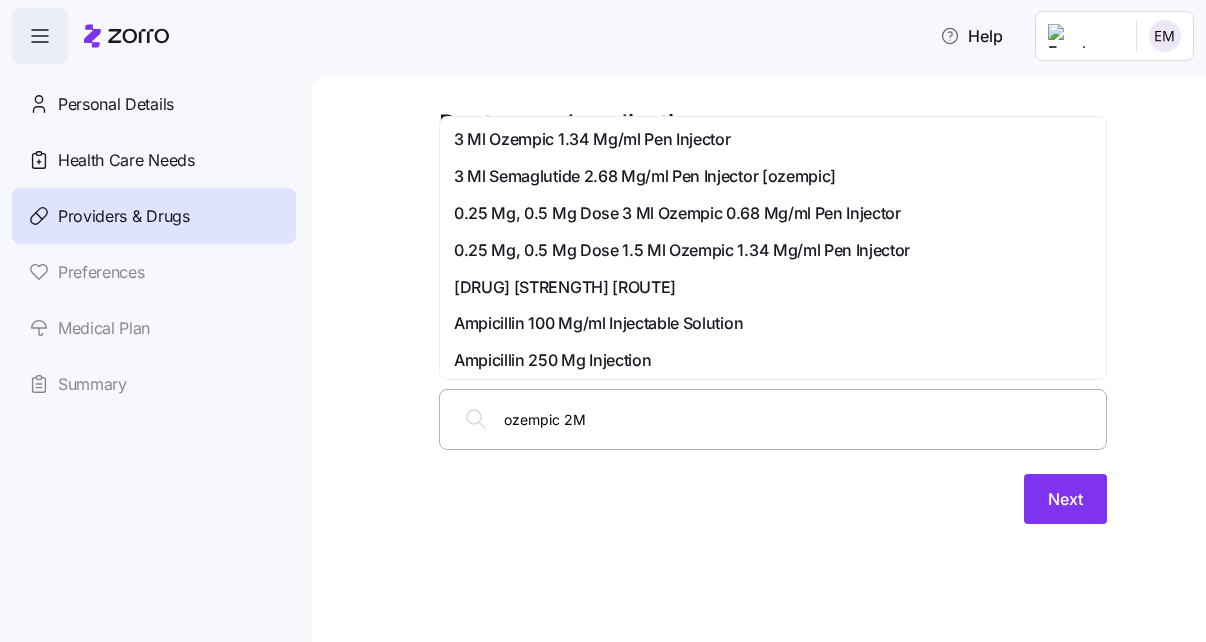 type on "ozempic 2ML" 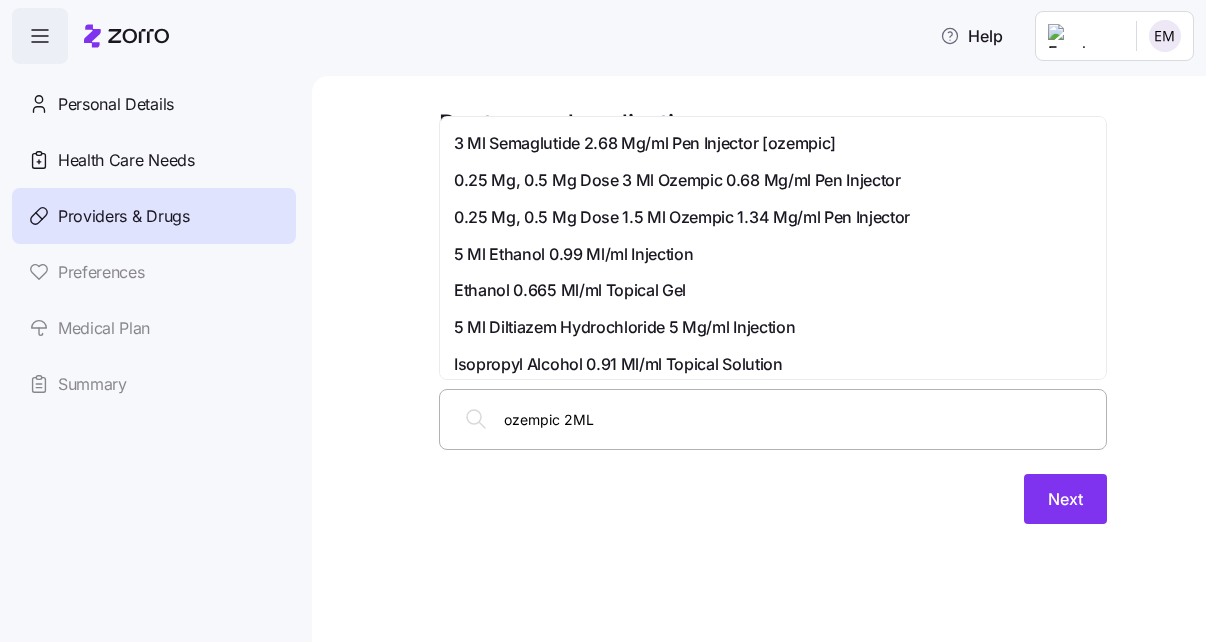 scroll, scrollTop: 0, scrollLeft: 0, axis: both 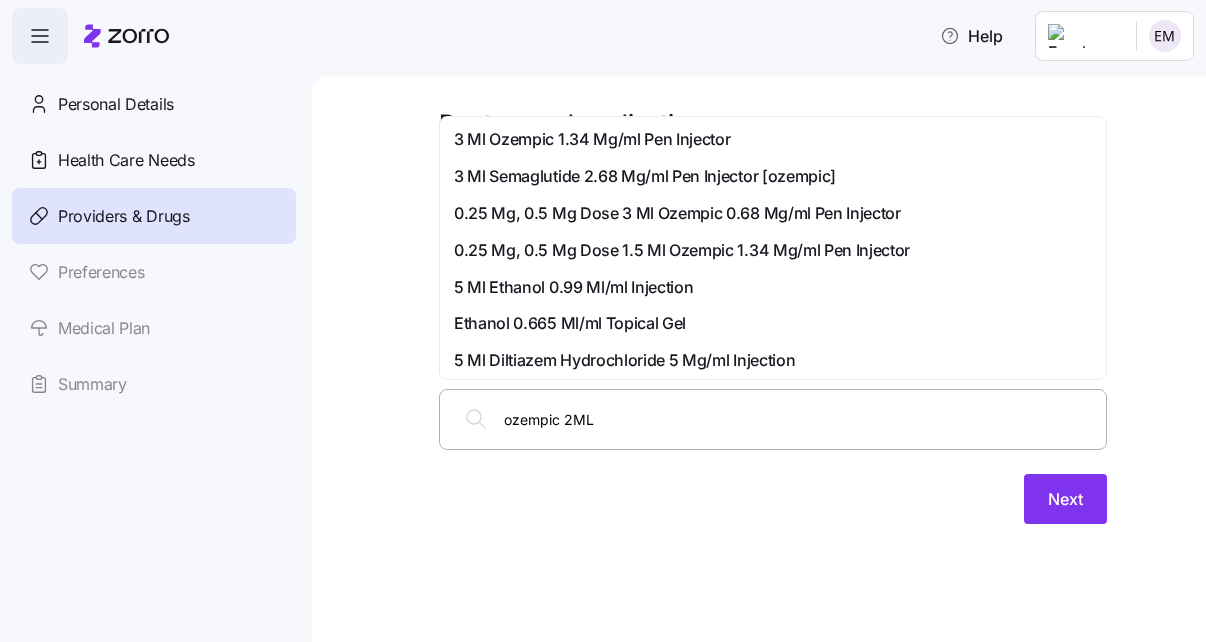 click on "3 Ml Ozempic 1.34 Mg/ml Pen Injector" at bounding box center [592, 139] 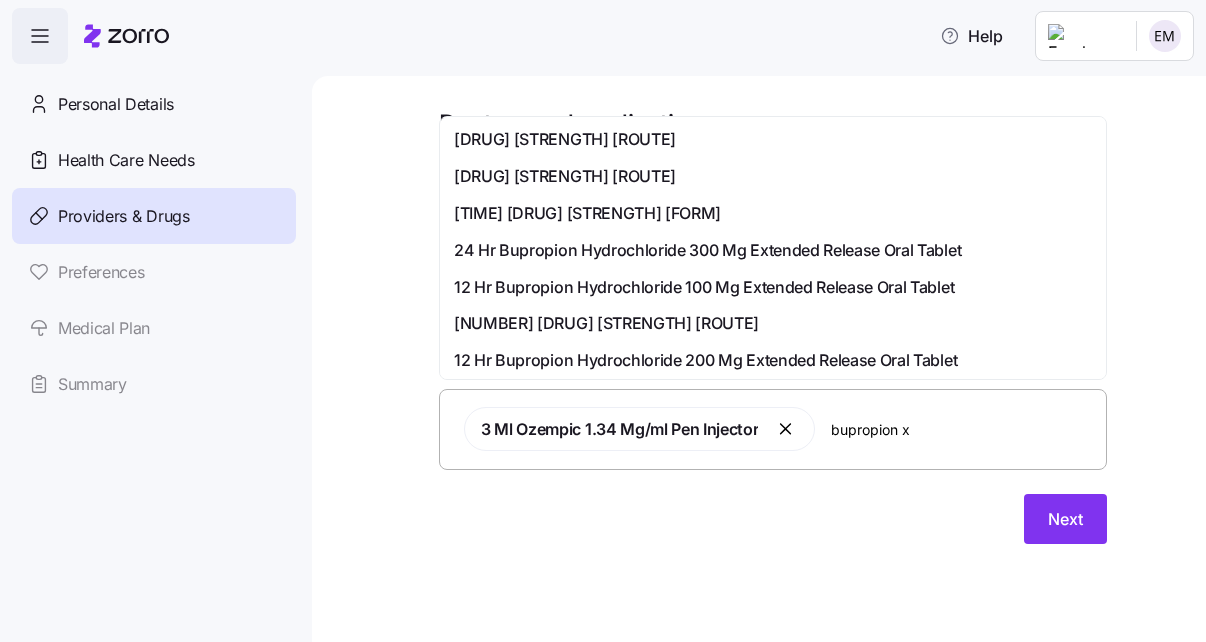 type on "bupropion xl" 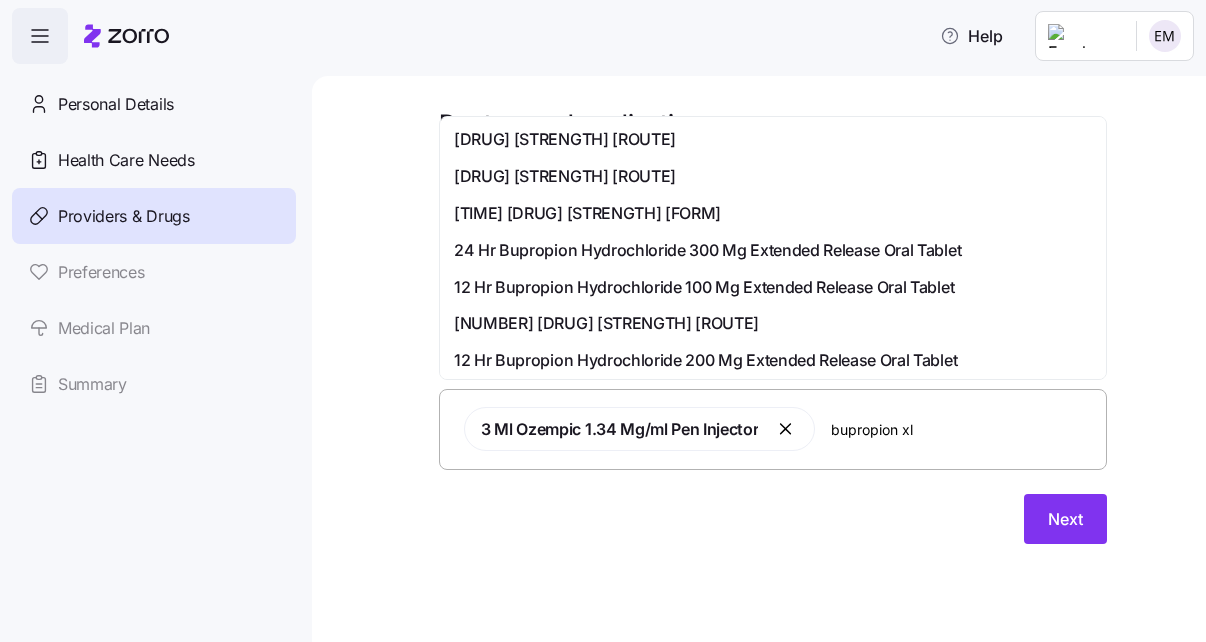 click on "24 Hr Bupropion Hydrochloride 300 Mg Extended Release Oral Tablet" at bounding box center (707, 250) 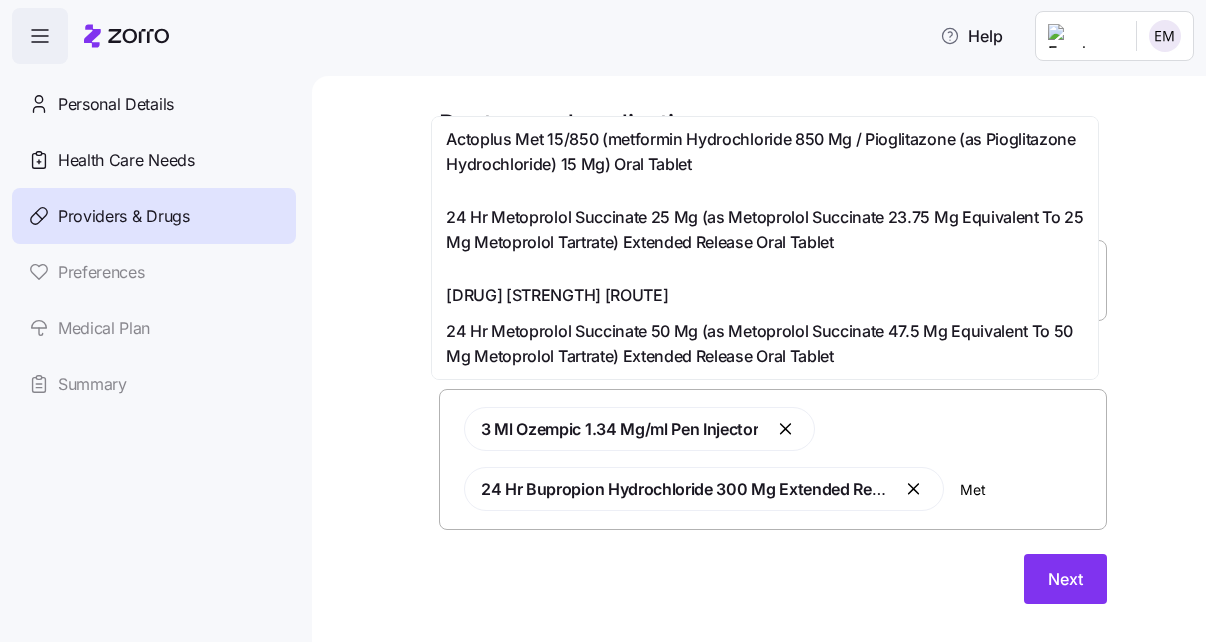 type on "Meto" 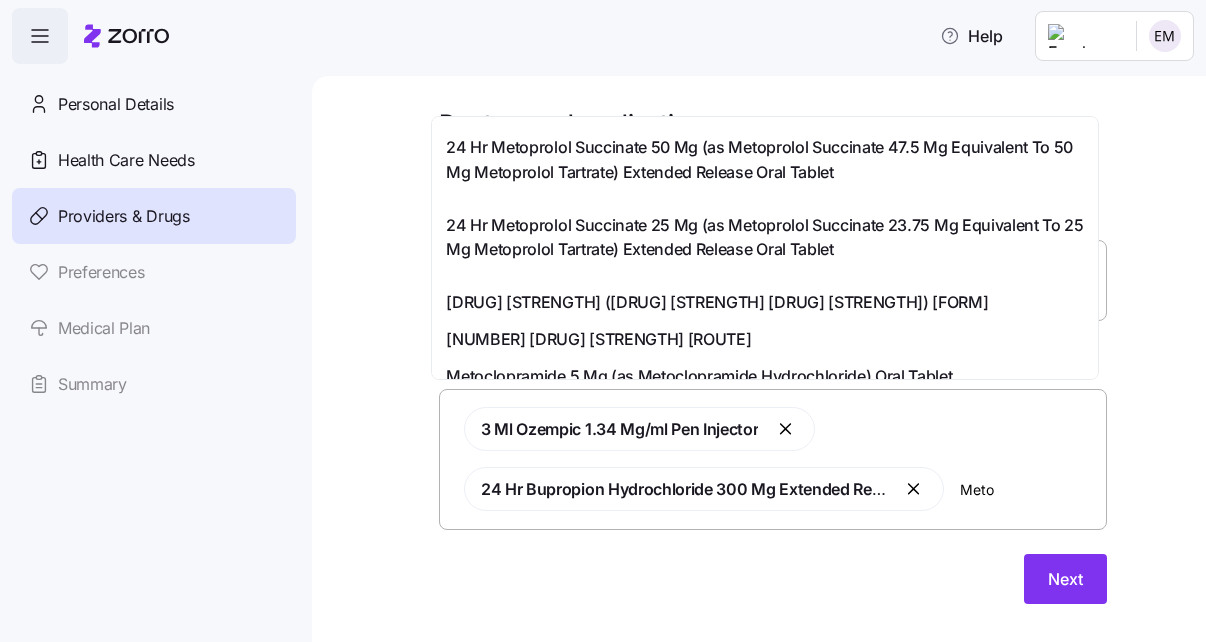 scroll, scrollTop: 100, scrollLeft: 0, axis: vertical 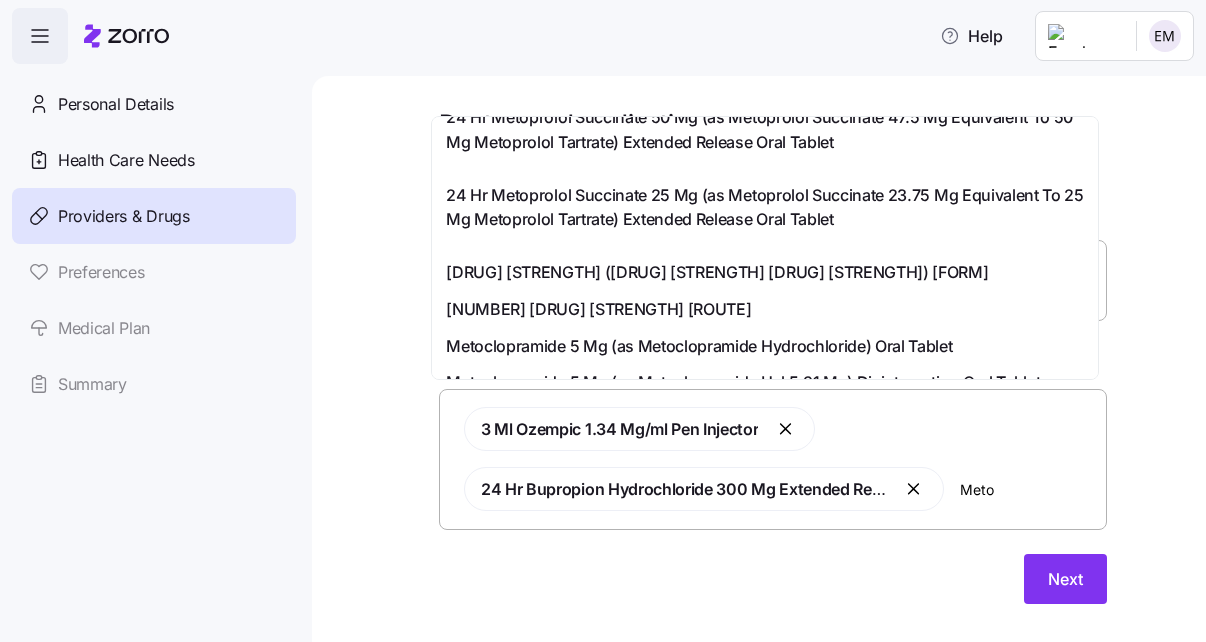 click on "[NUMBER] [DRUG] [STRENGTH] [ROUTE]" at bounding box center (598, 309) 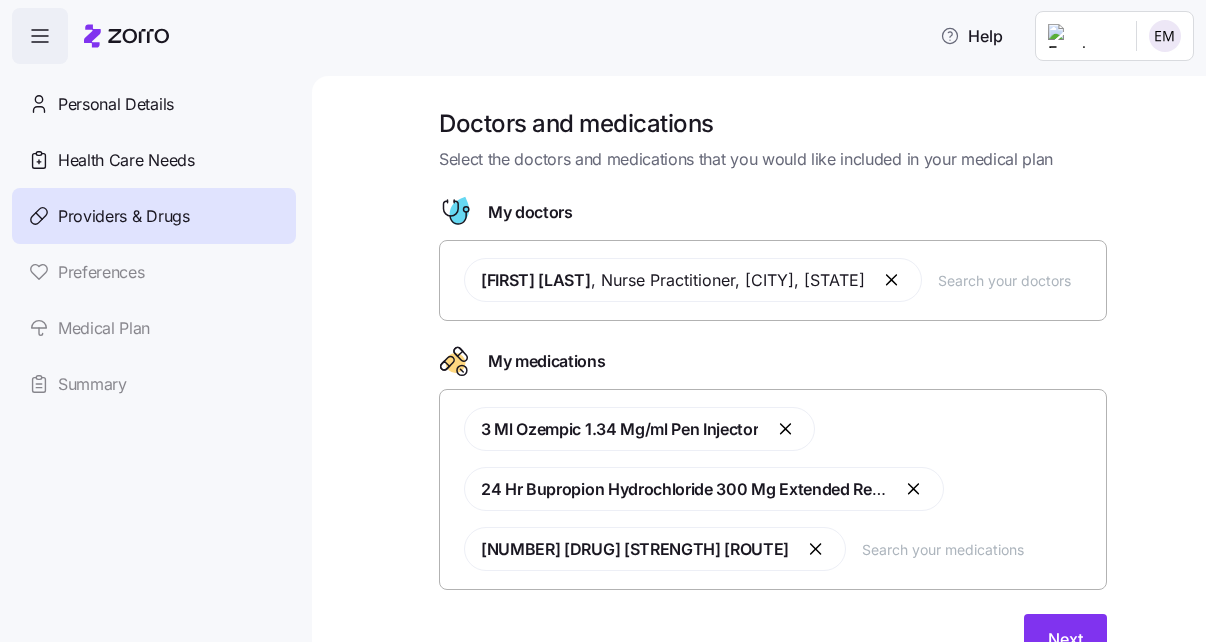 scroll, scrollTop: 92, scrollLeft: 0, axis: vertical 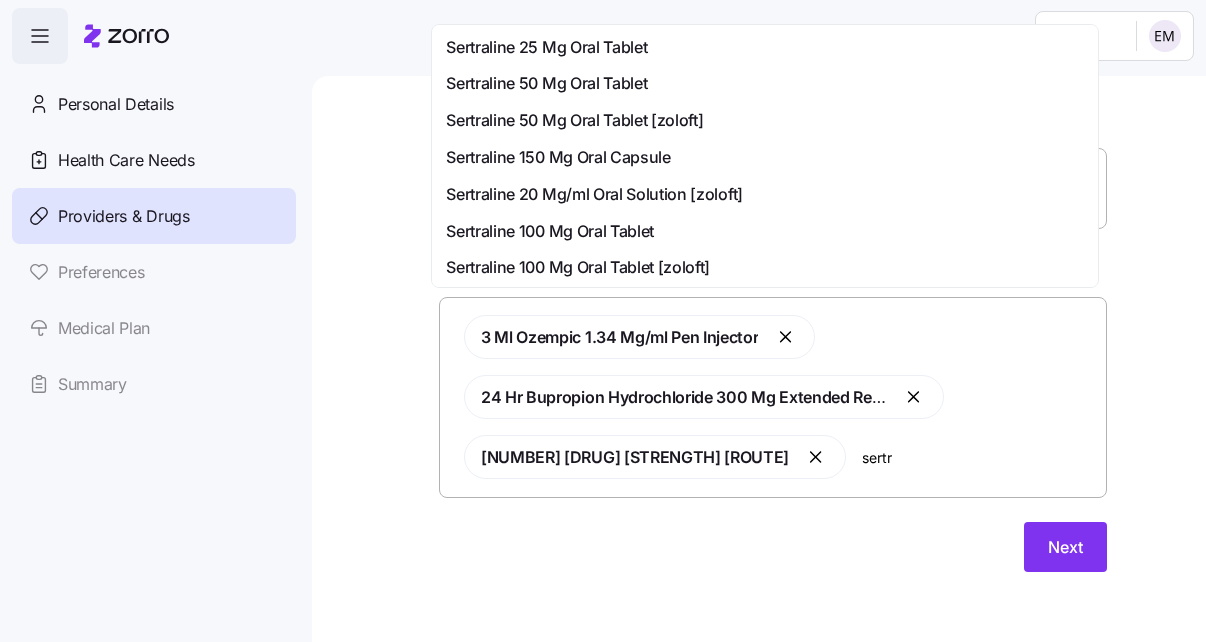 type on "sertra" 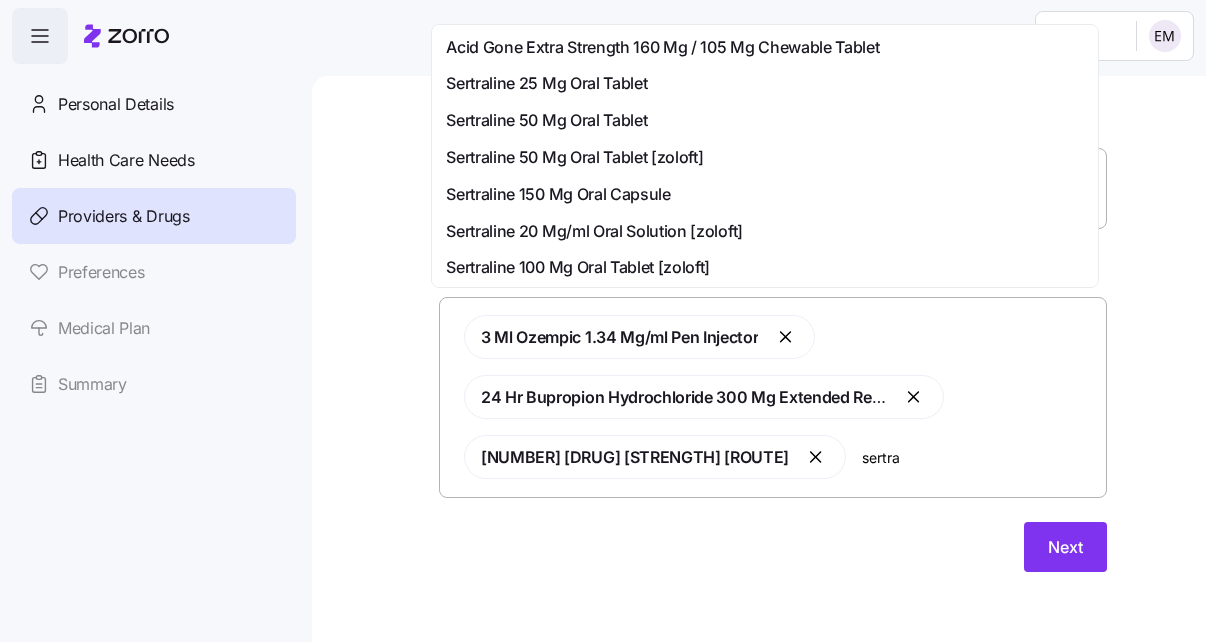 click on "Sertraline 100 Mg Oral Tablet [zoloft]" at bounding box center (765, 267) 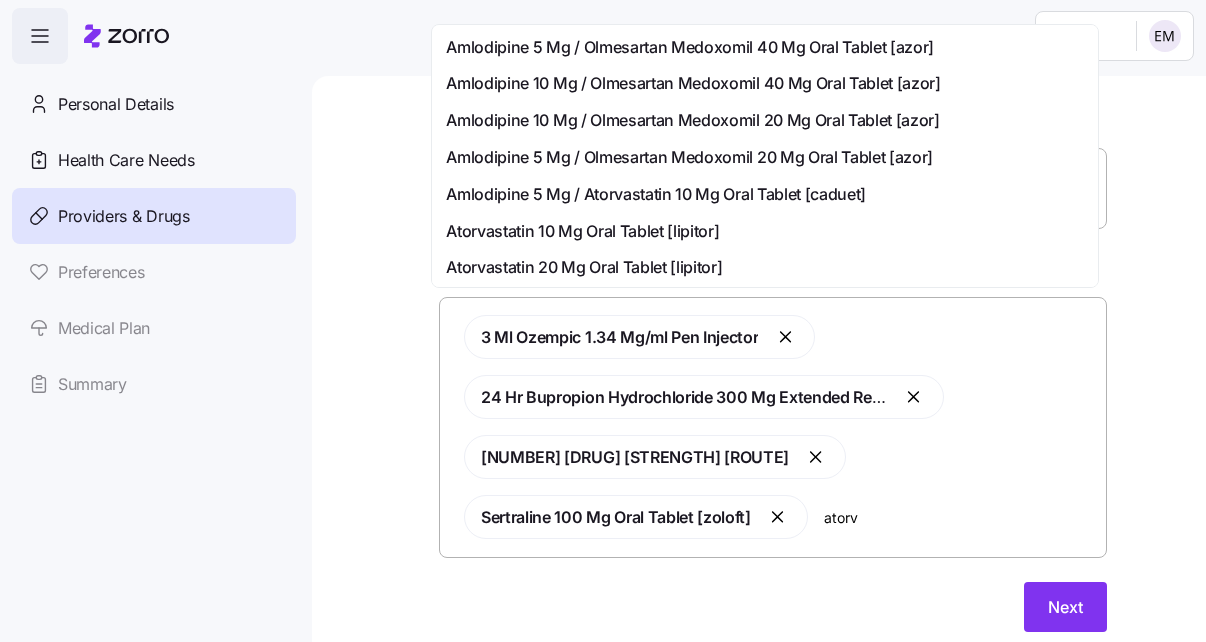 type on "atorva" 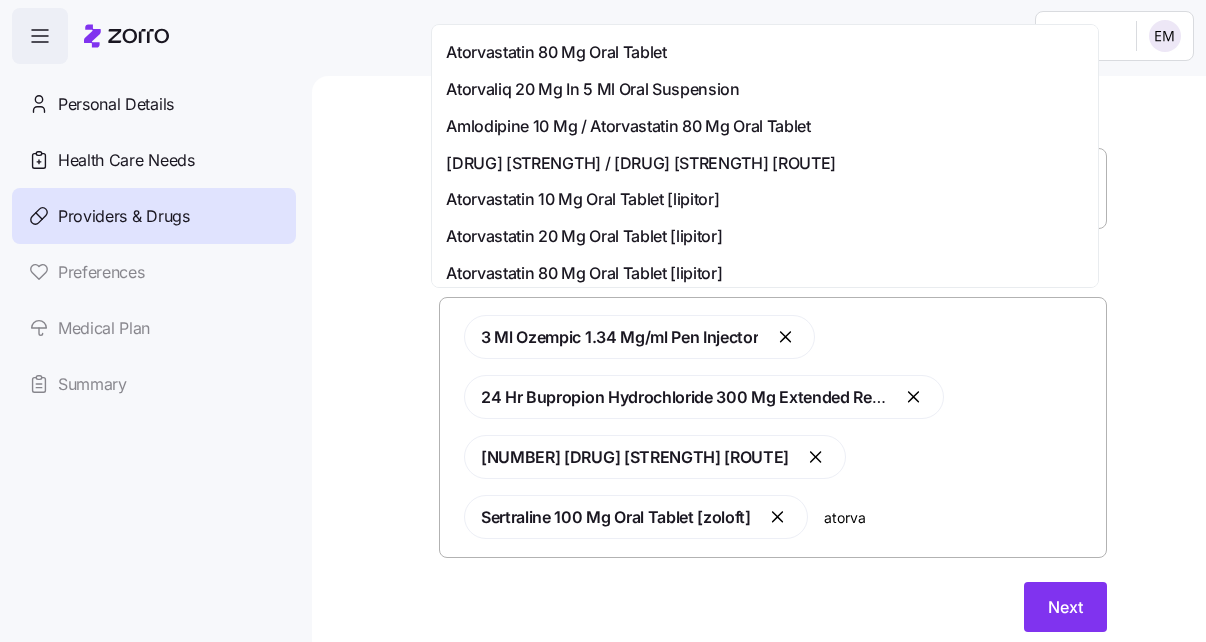 scroll, scrollTop: 100, scrollLeft: 0, axis: vertical 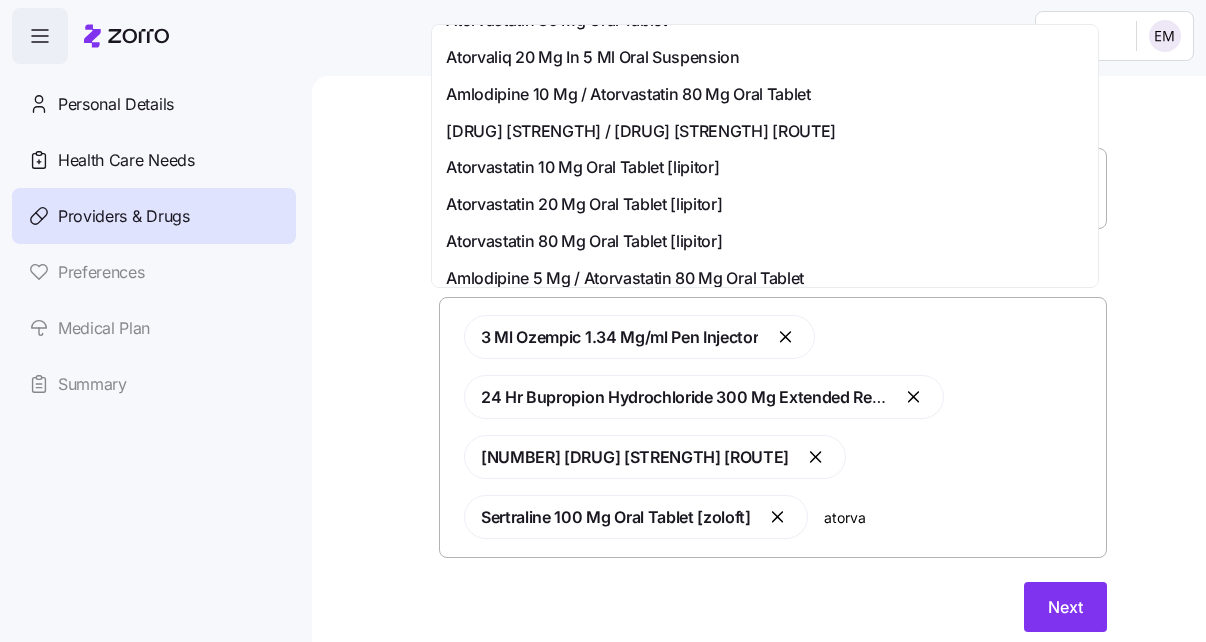click on "[DRUG] [STRENGTH] / [DRUG] [STRENGTH] [ROUTE]" at bounding box center [641, 131] 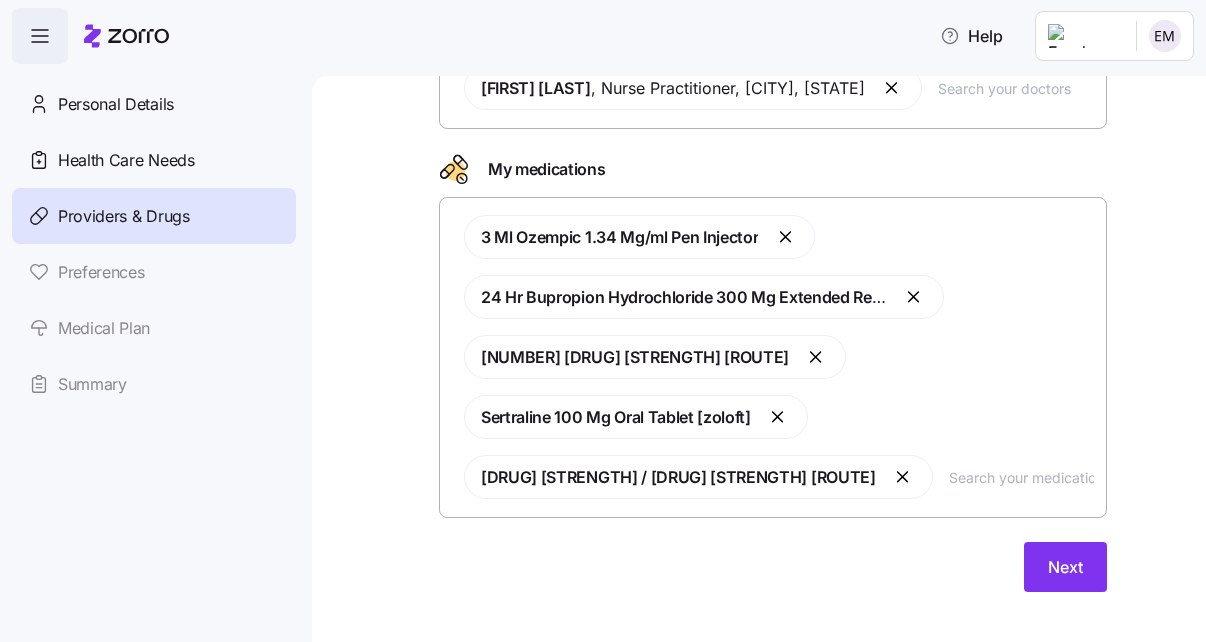 scroll, scrollTop: 212, scrollLeft: 0, axis: vertical 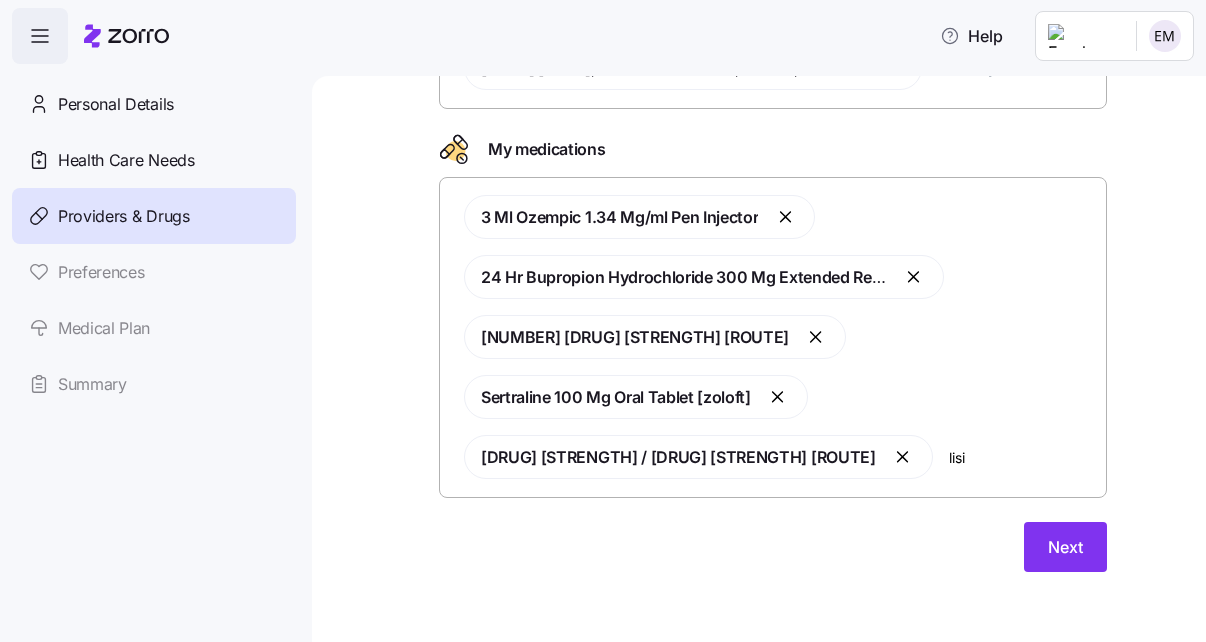 type on "lisin" 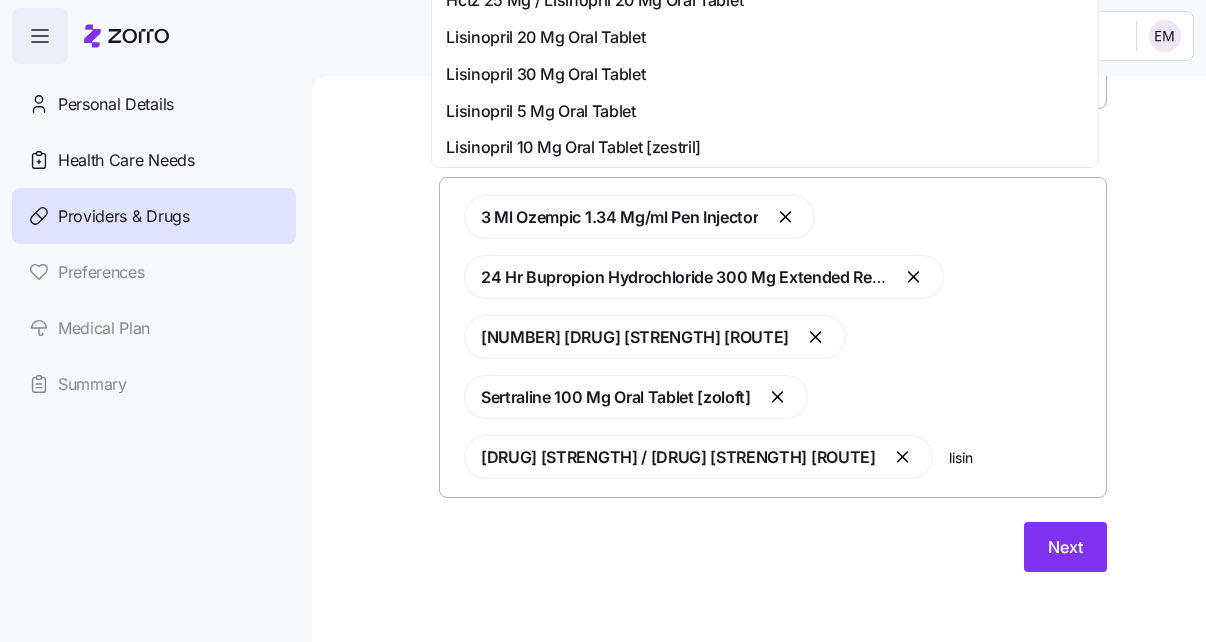 click on "Lisinopril 5 Mg Oral Tablet" at bounding box center [540, 111] 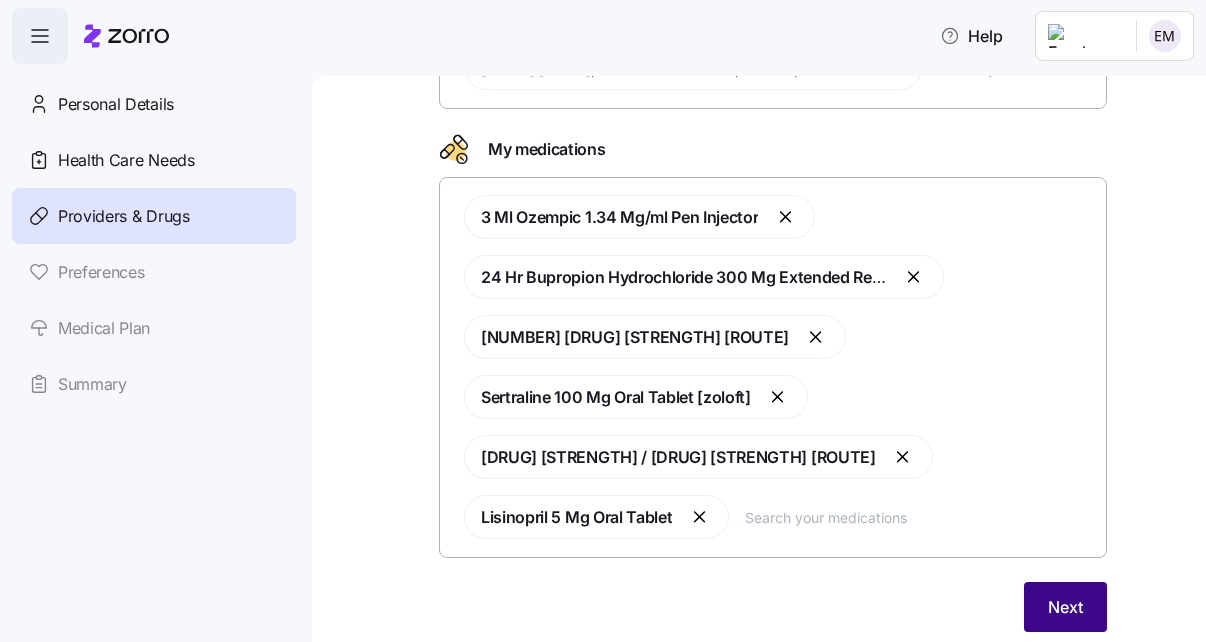 click on "Next" at bounding box center (1065, 607) 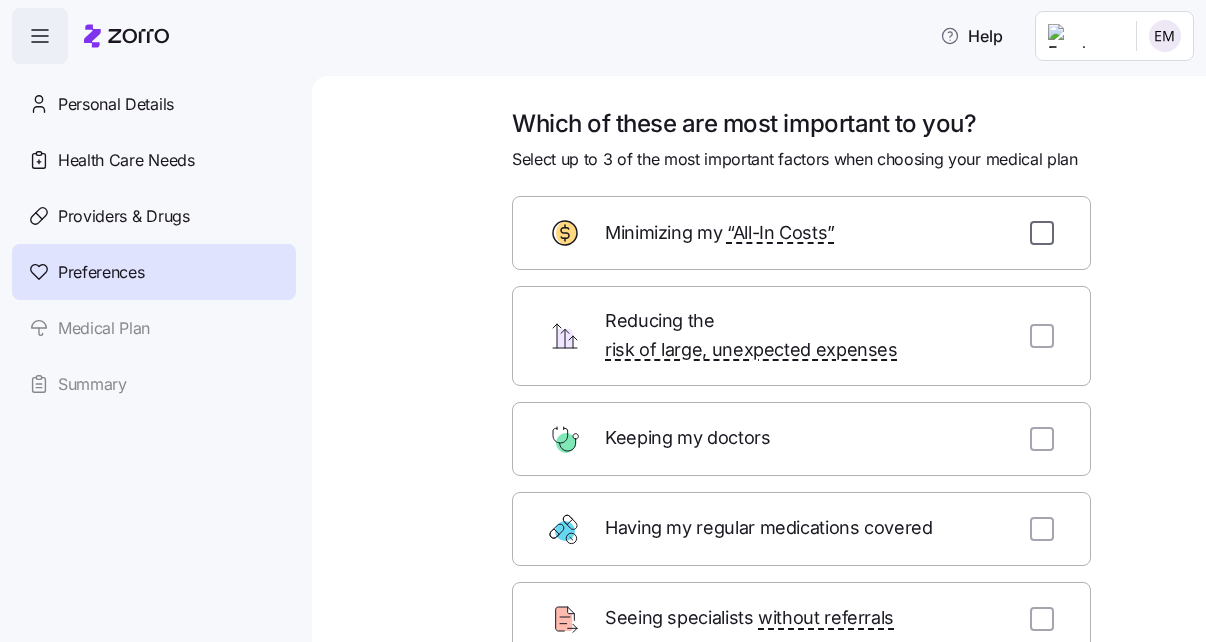 click at bounding box center [1042, 233] 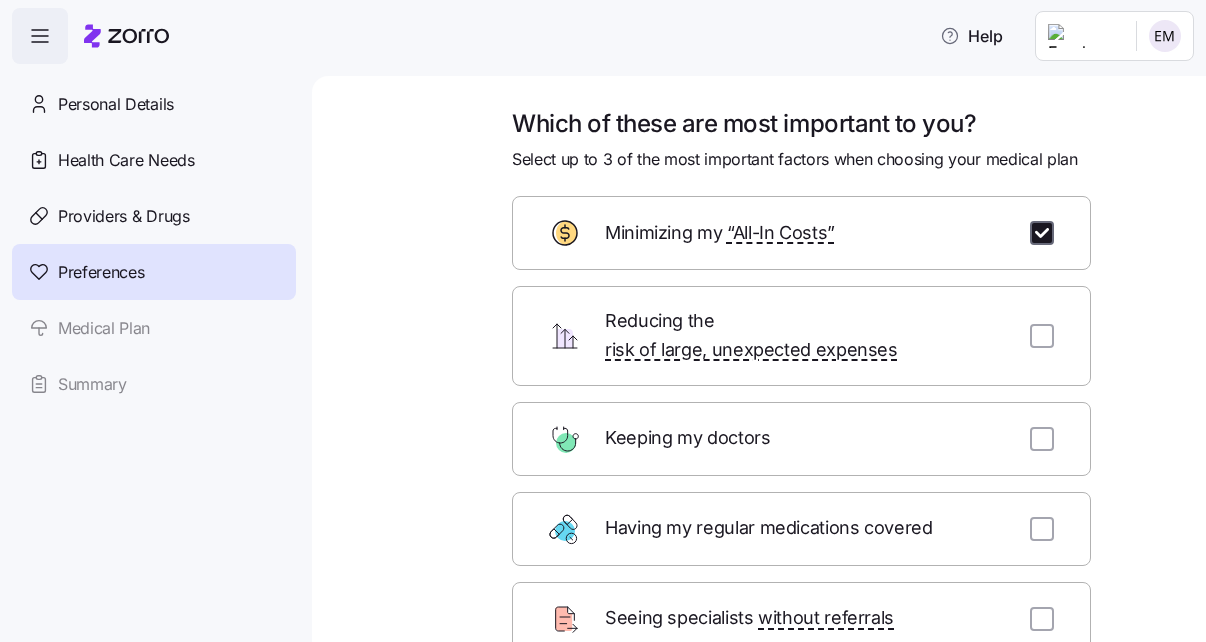 checkbox on "true" 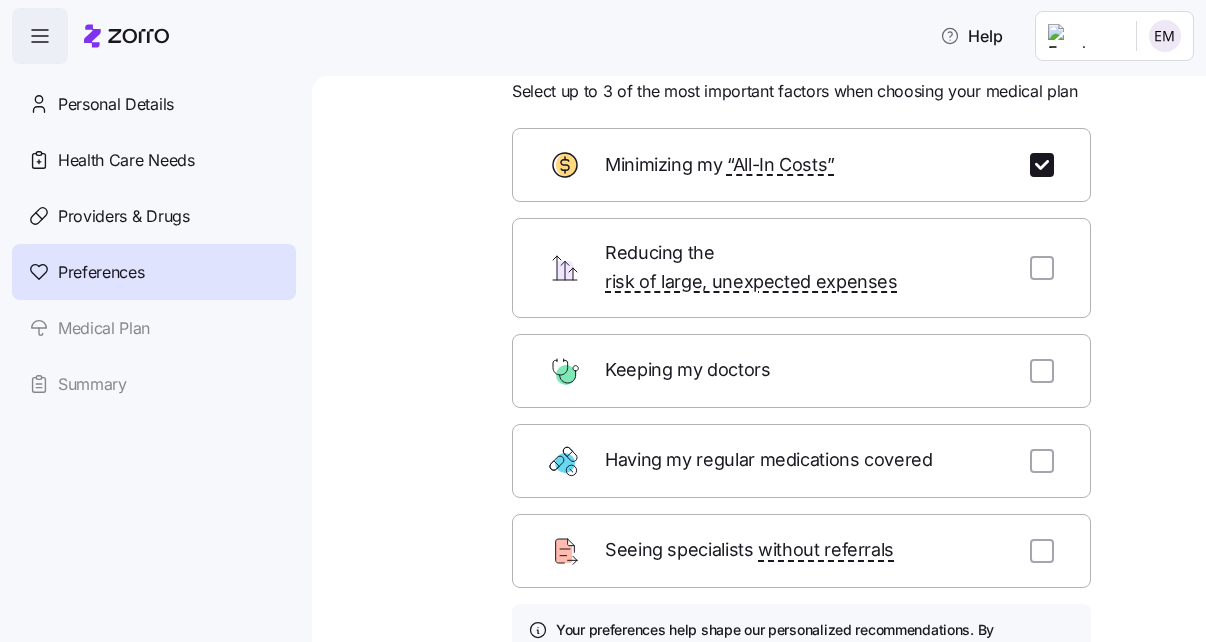 scroll, scrollTop: 100, scrollLeft: 0, axis: vertical 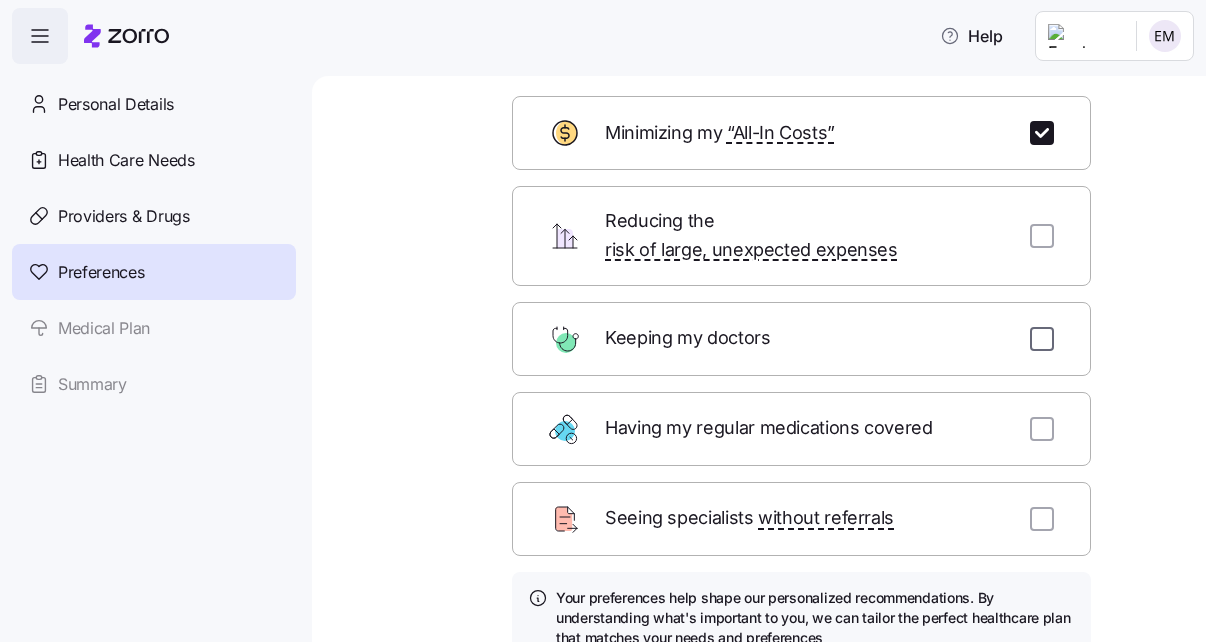click at bounding box center (1042, 339) 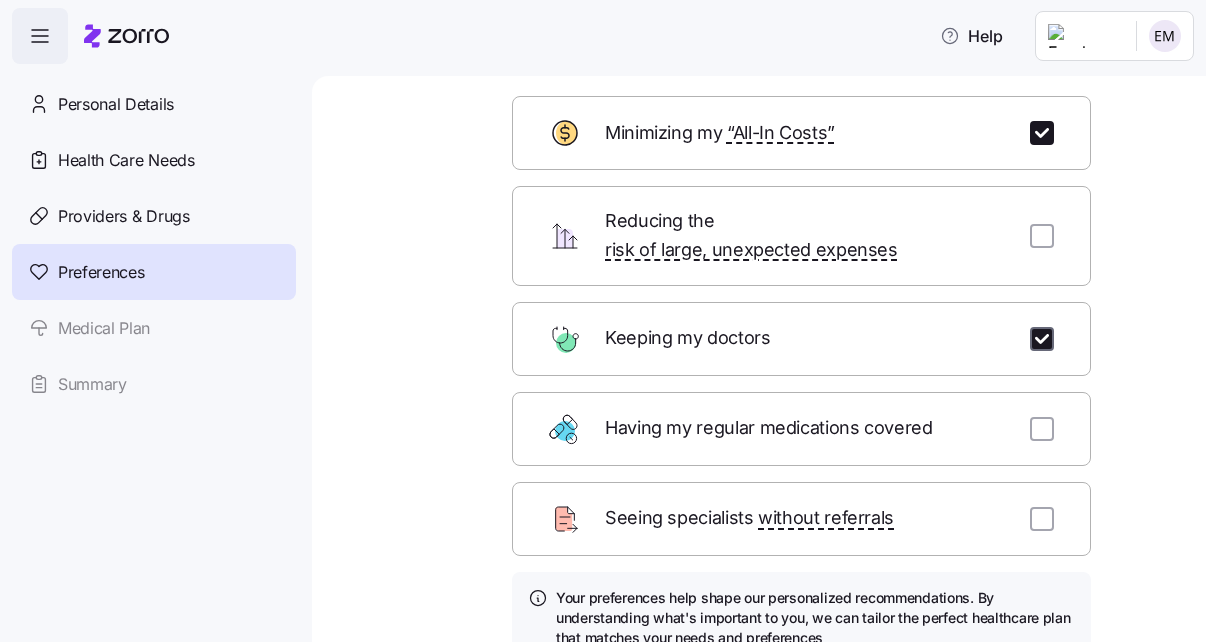 checkbox on "true" 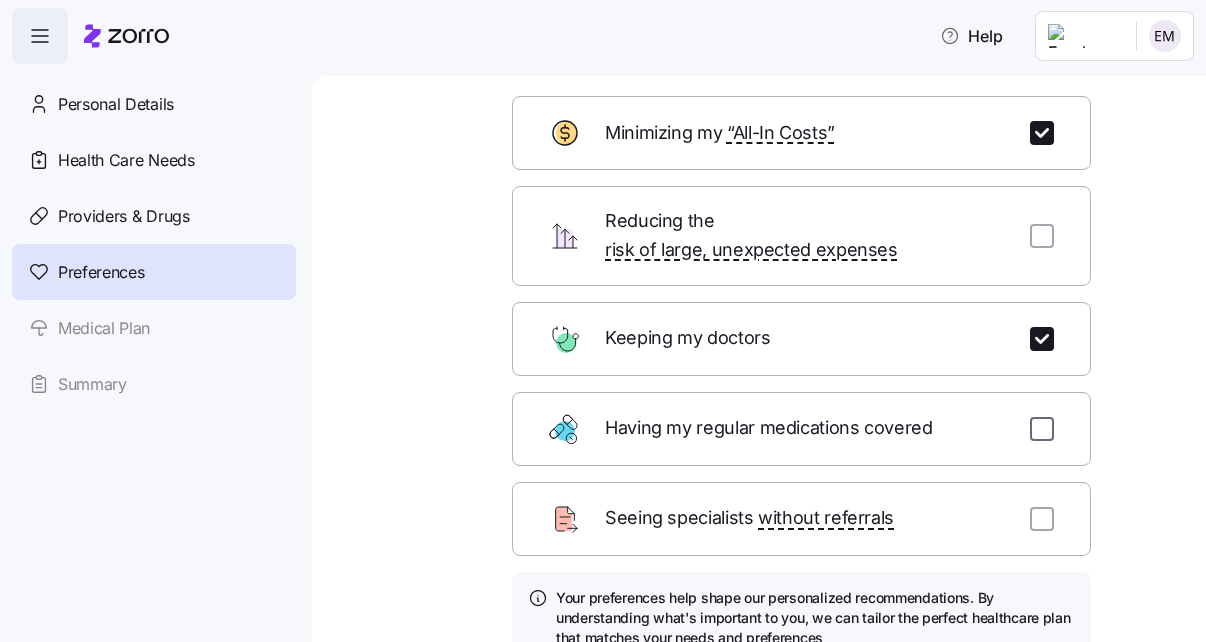 click at bounding box center (1042, 429) 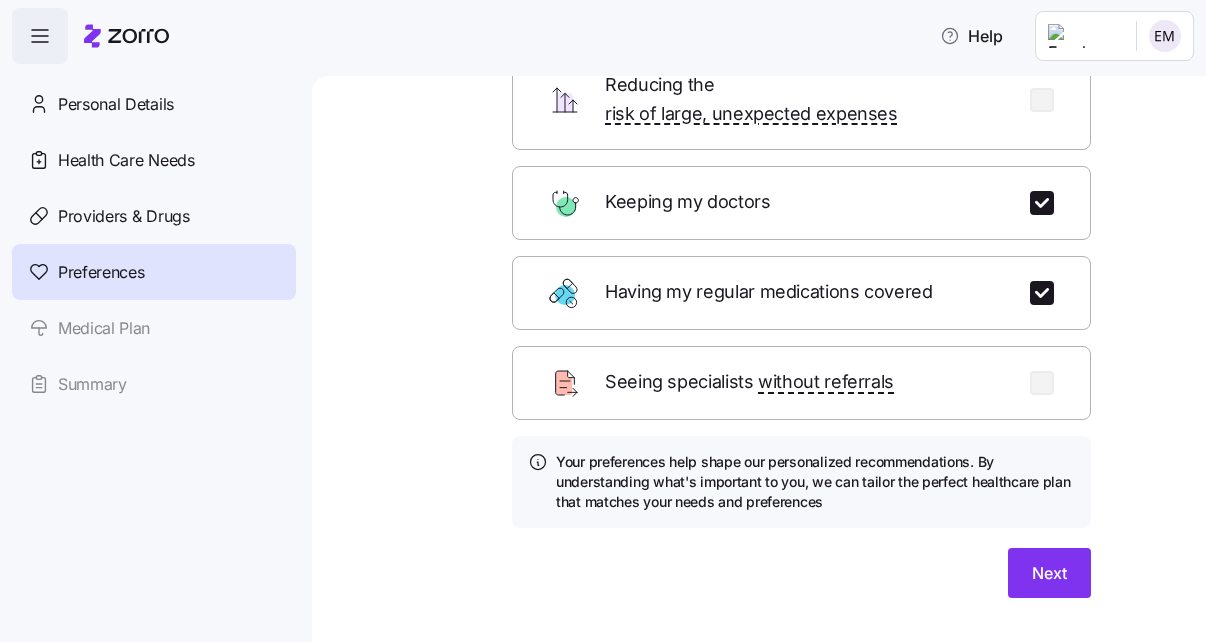 scroll, scrollTop: 259, scrollLeft: 0, axis: vertical 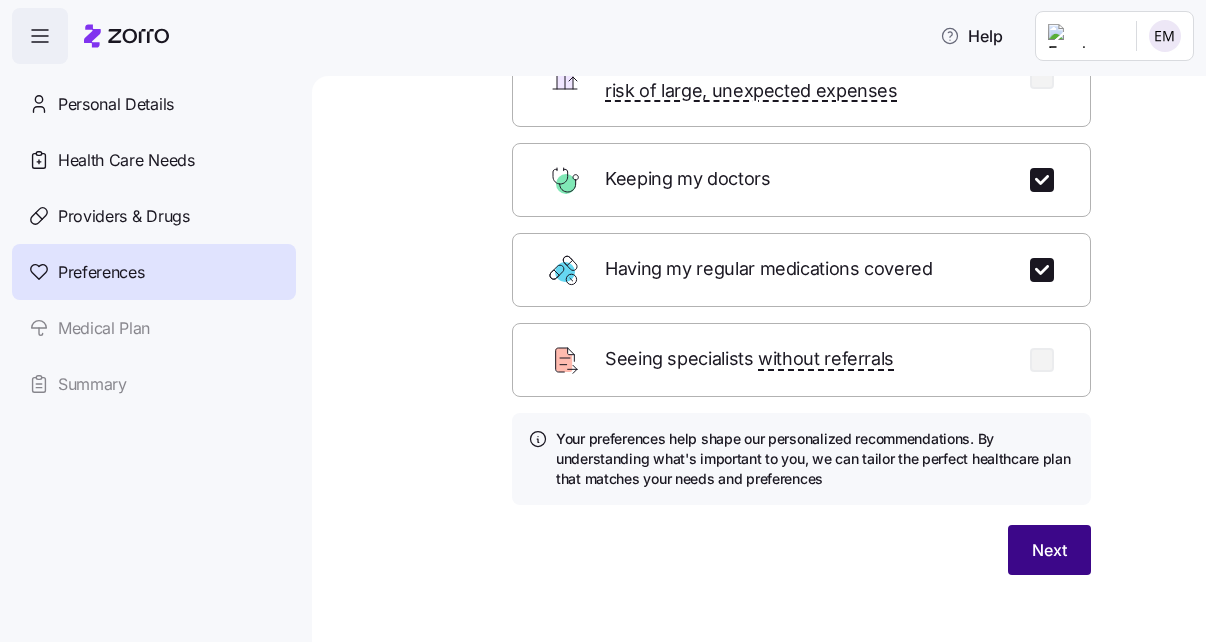 click on "Next" at bounding box center [1049, 550] 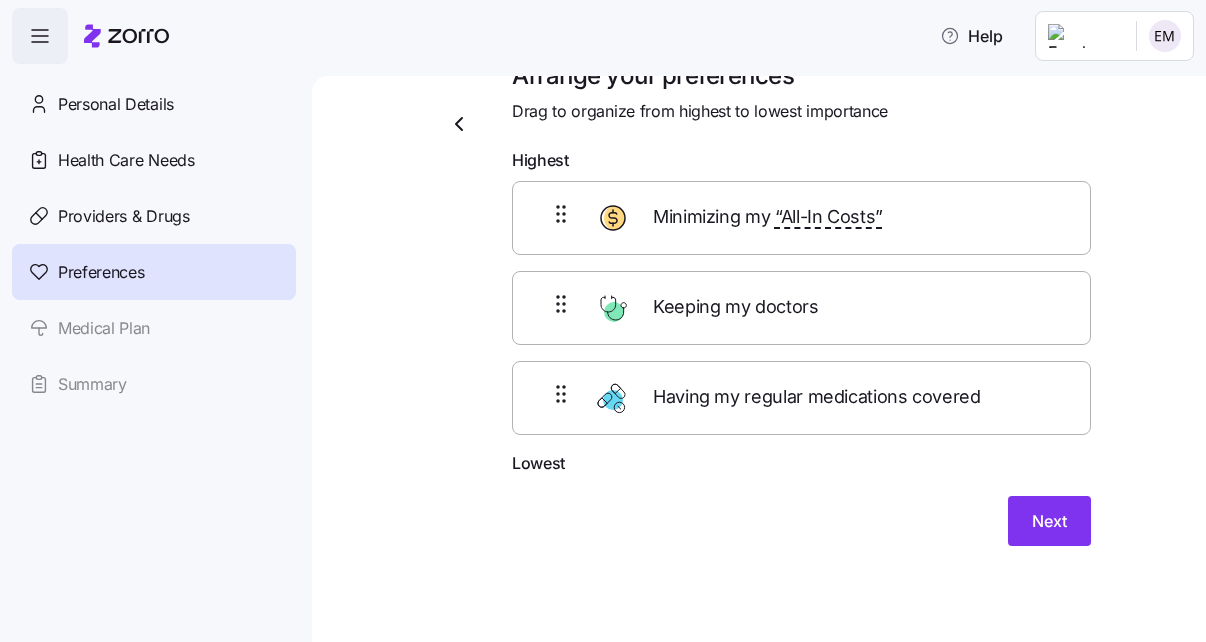 scroll, scrollTop: 45, scrollLeft: 0, axis: vertical 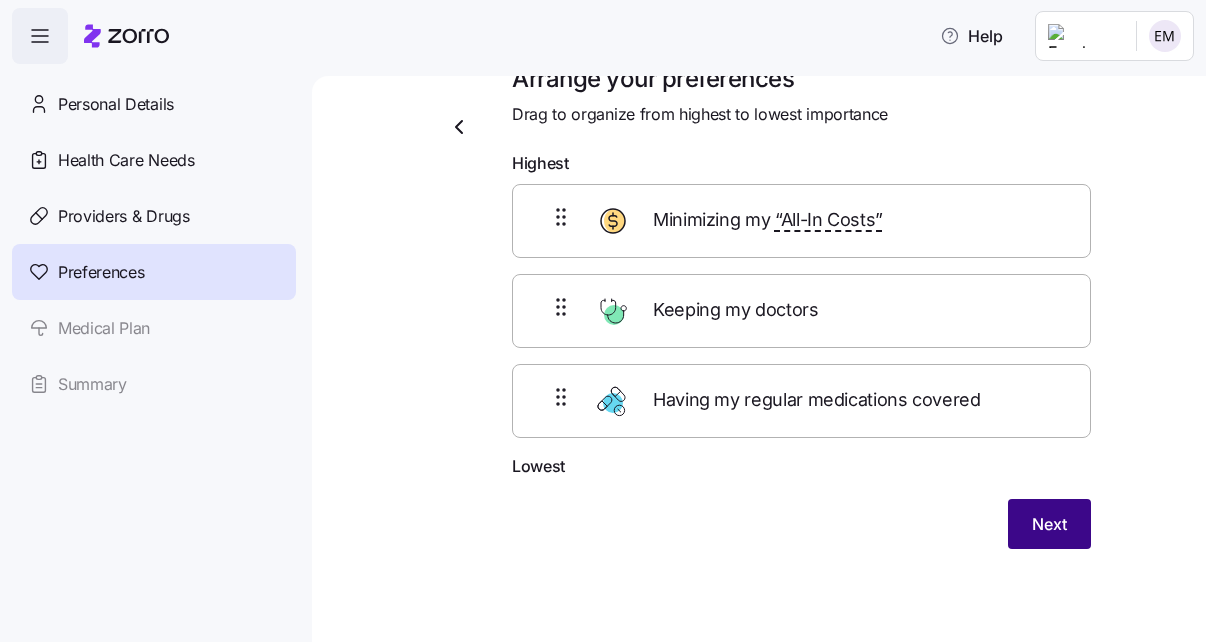 click on "Next" at bounding box center (1049, 524) 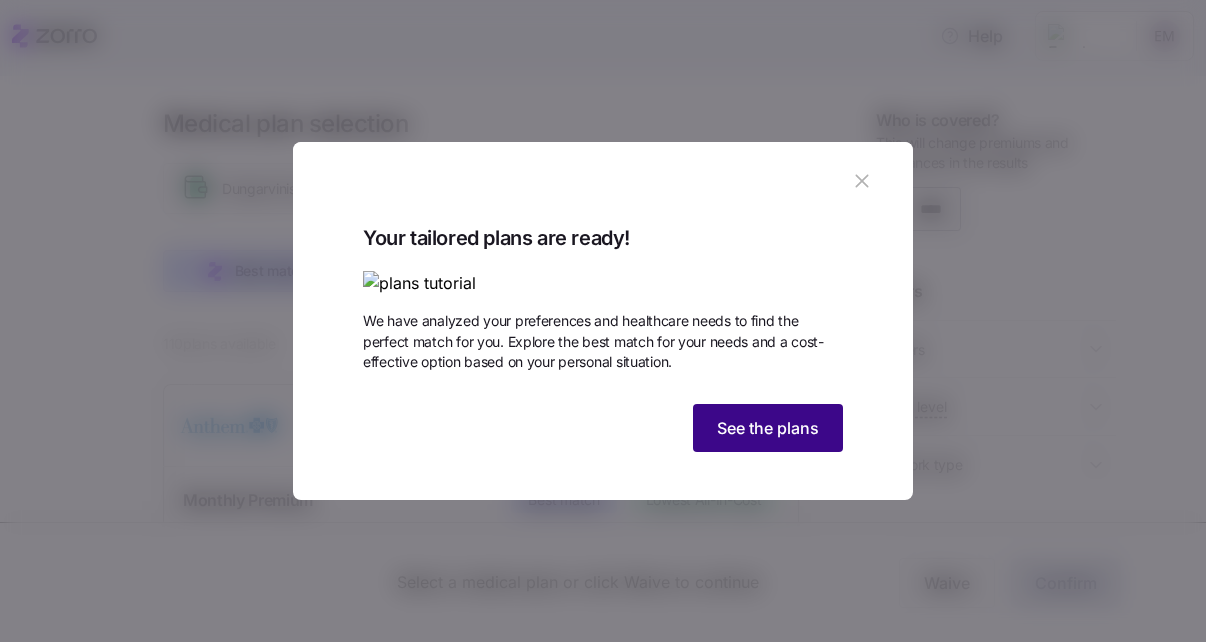 click on "See the plans" at bounding box center [768, 428] 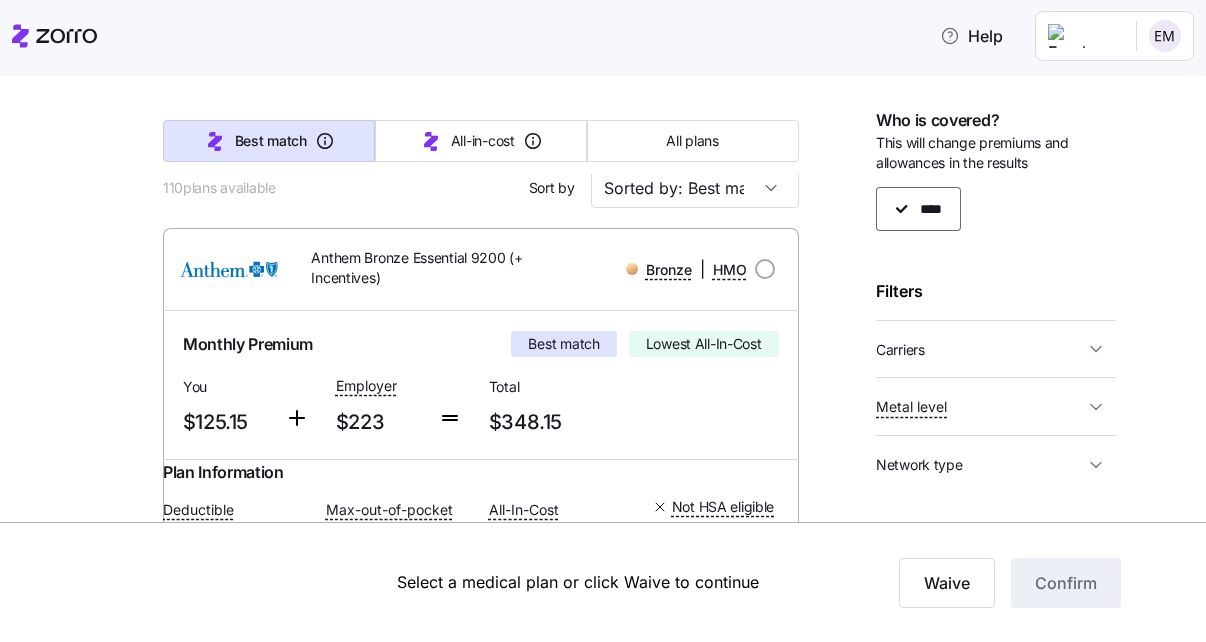 scroll, scrollTop: 200, scrollLeft: 0, axis: vertical 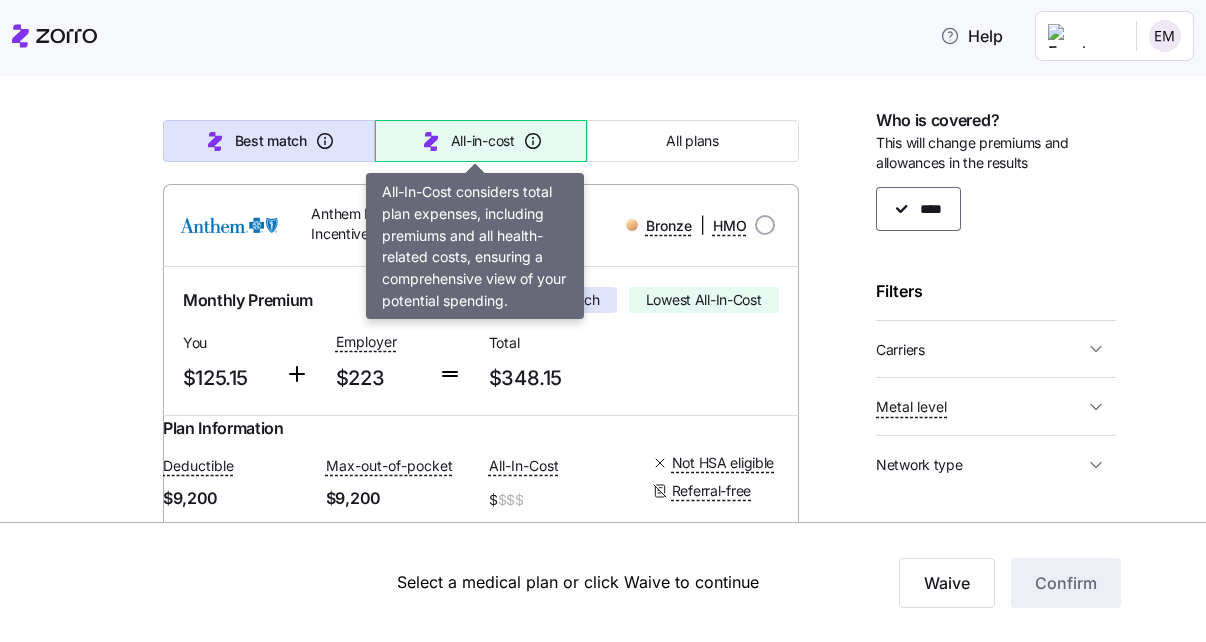 click on "All-in-cost" at bounding box center [483, 141] 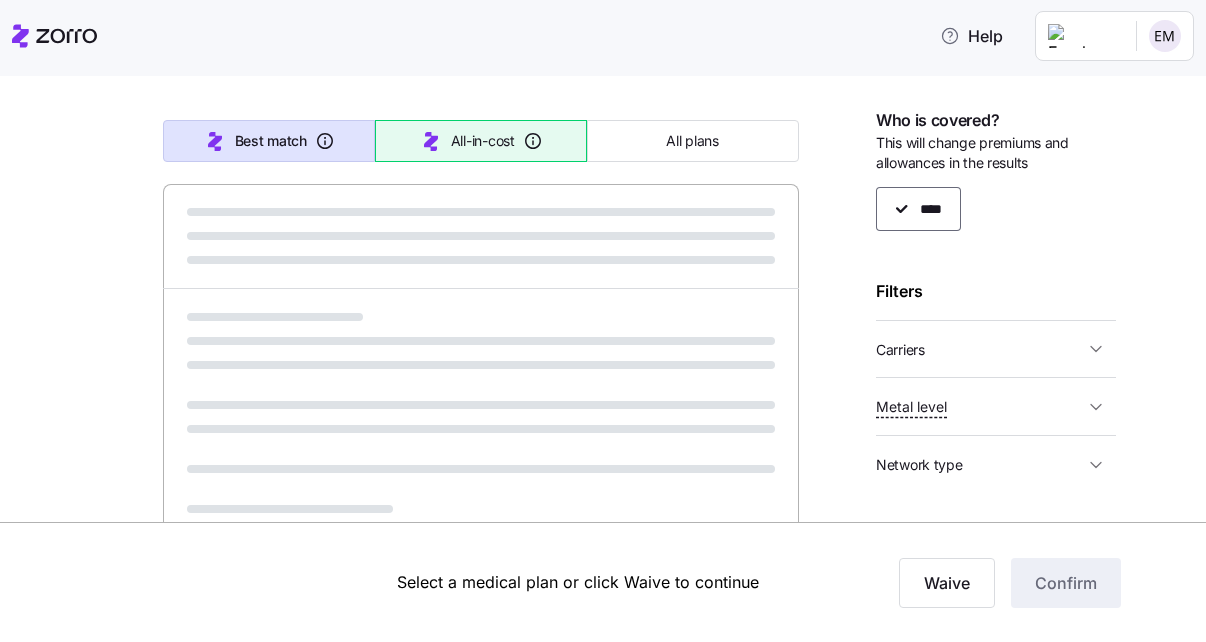 type on "Sorted by: All-in-cost" 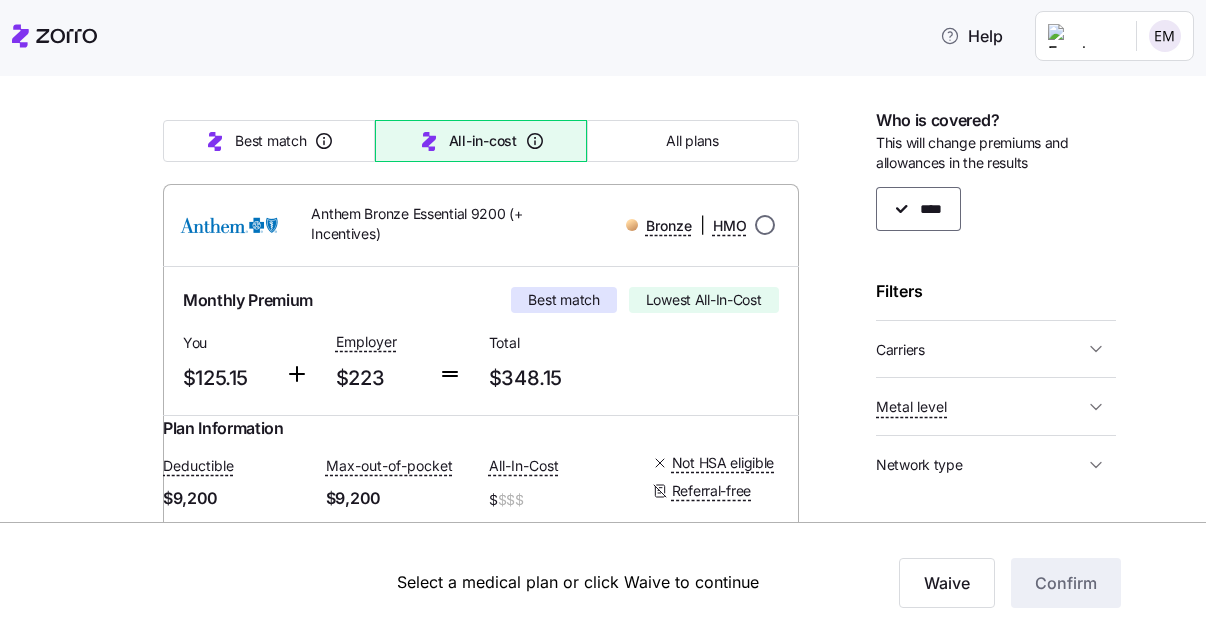 click at bounding box center [765, 225] 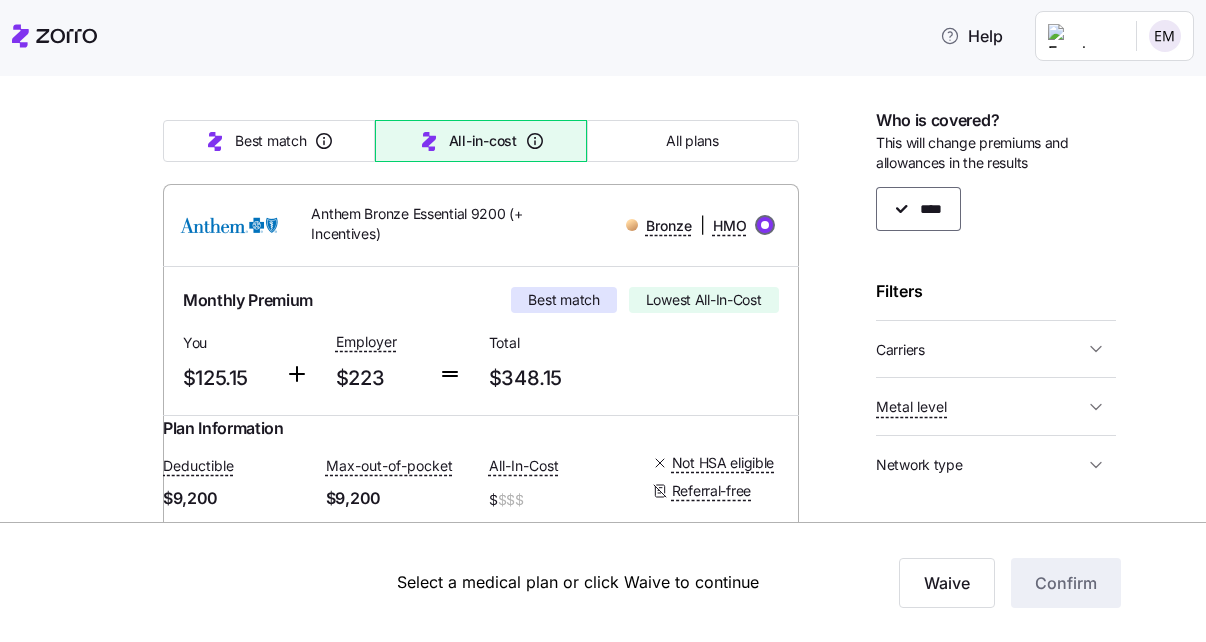 radio on "true" 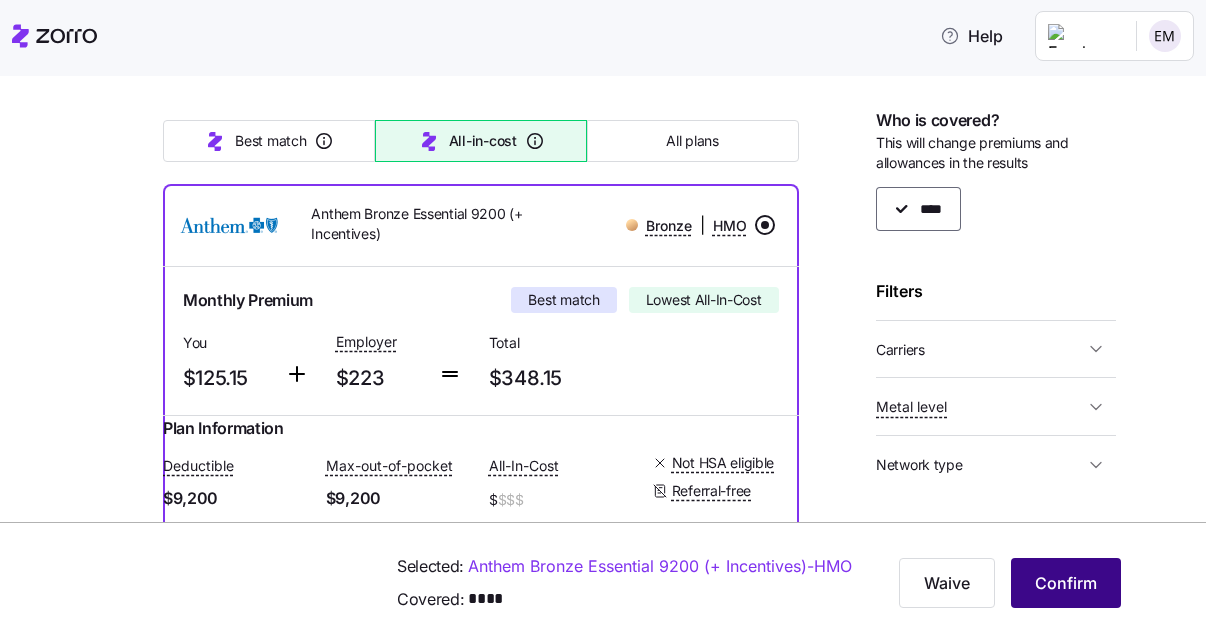 click on "Confirm" at bounding box center [1066, 583] 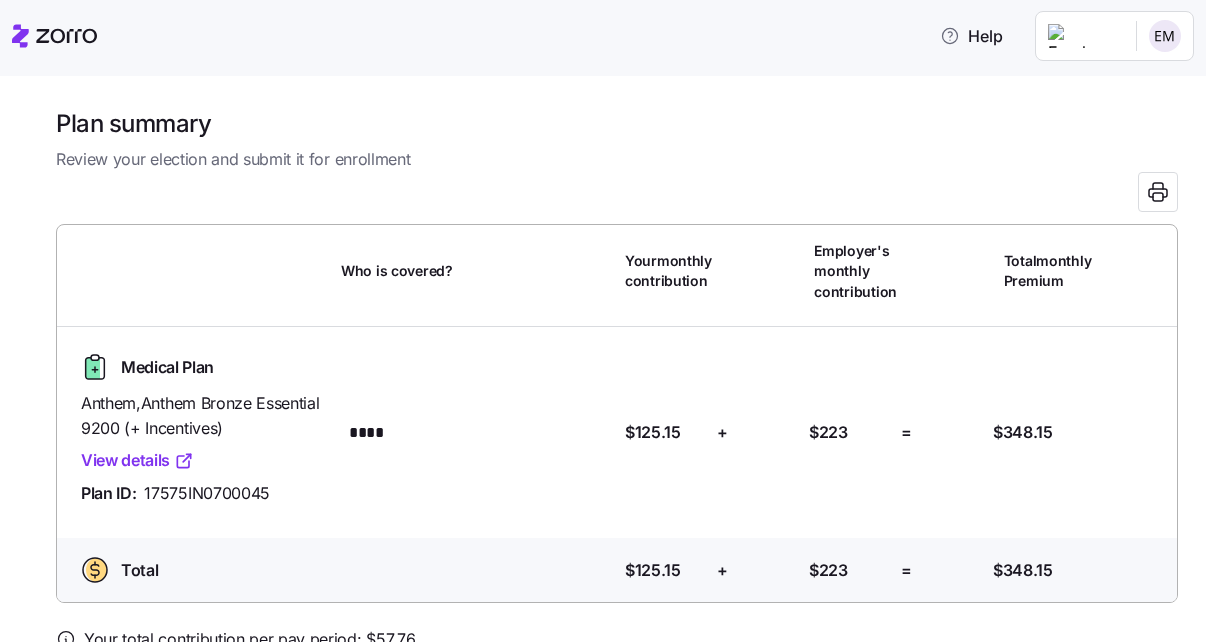 scroll, scrollTop: 106, scrollLeft: 0, axis: vertical 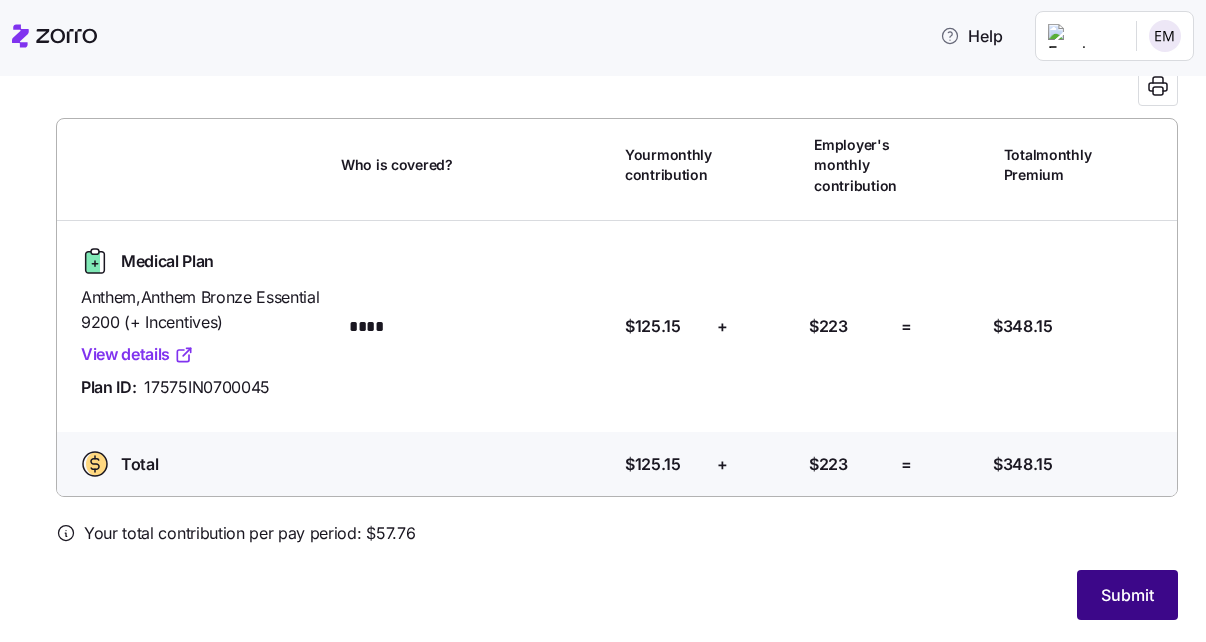 click on "Submit" at bounding box center (1127, 595) 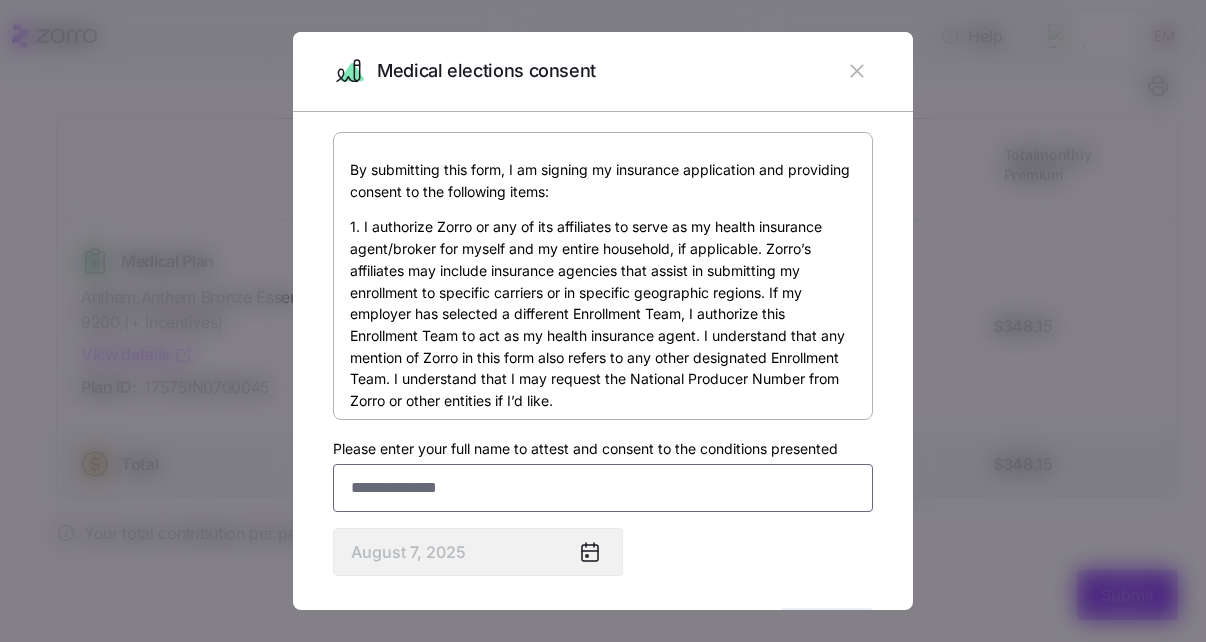 click on "Please enter your full name to attest and consent to the conditions presented" at bounding box center [603, 488] 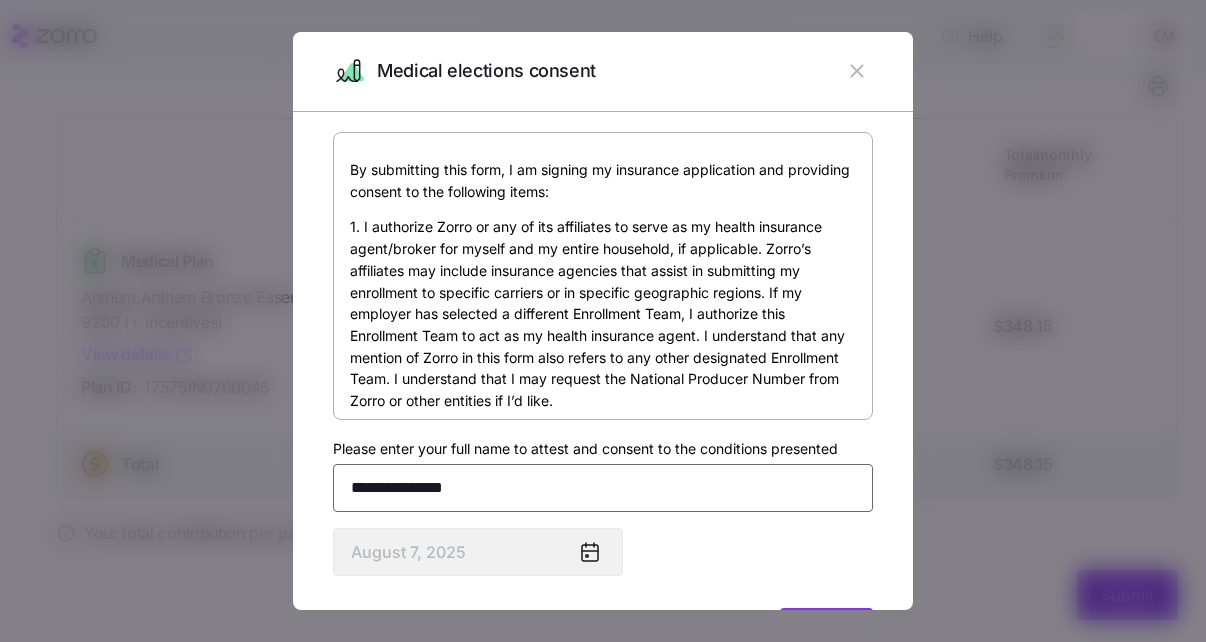 scroll, scrollTop: 92, scrollLeft: 0, axis: vertical 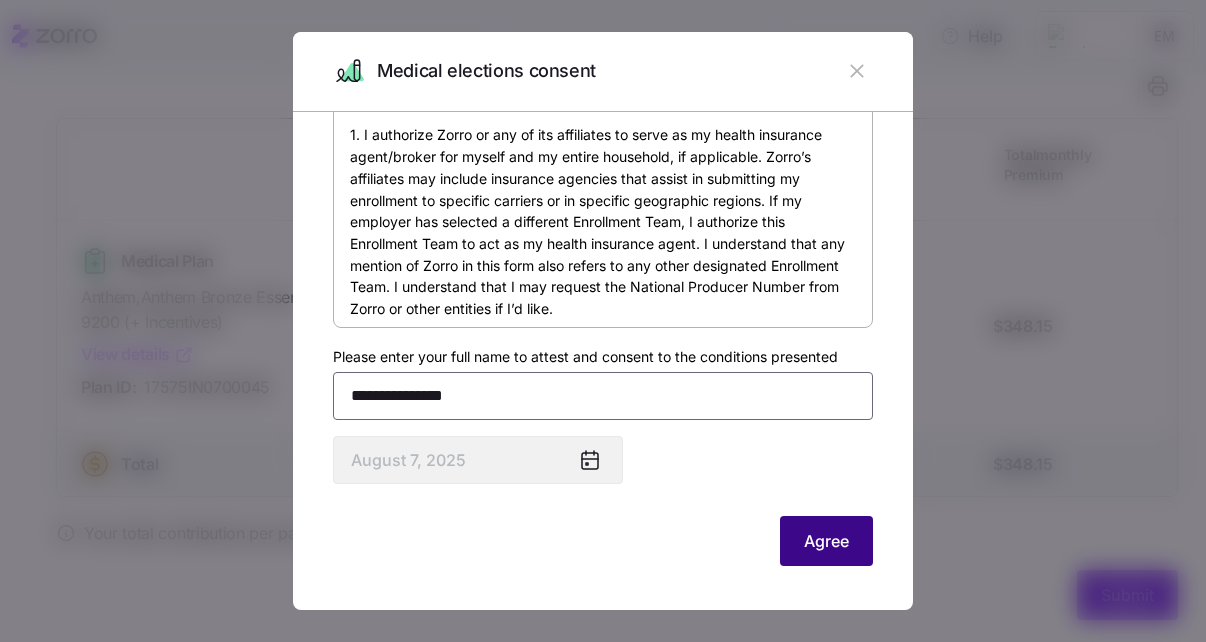 type on "**********" 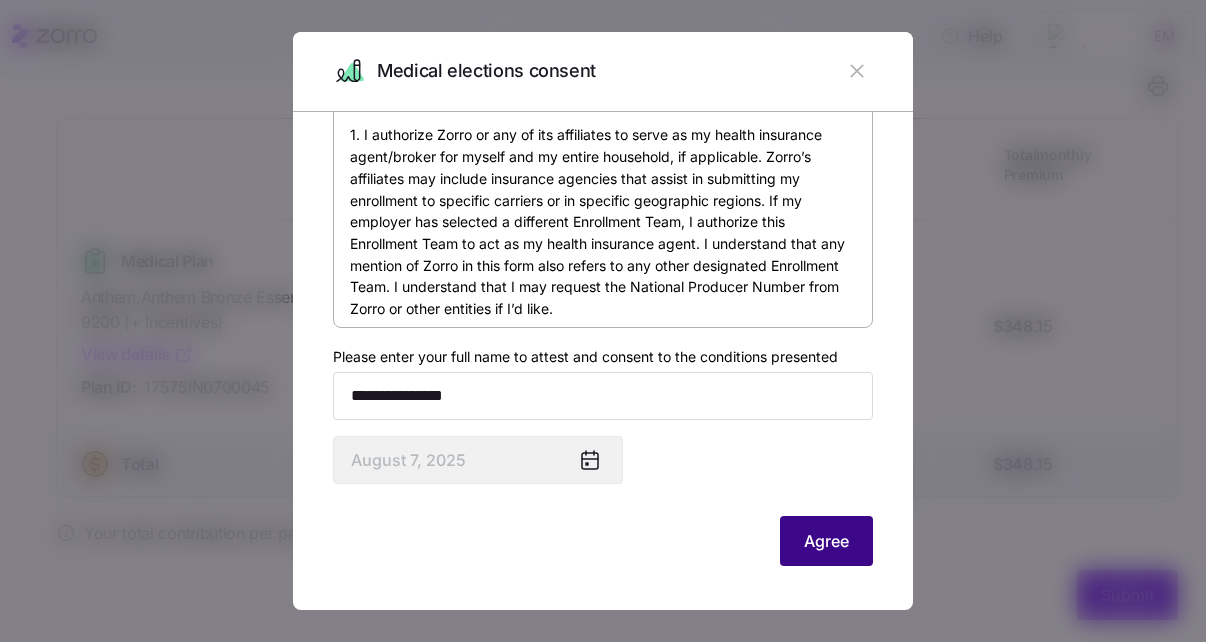 click on "Agree" at bounding box center (826, 541) 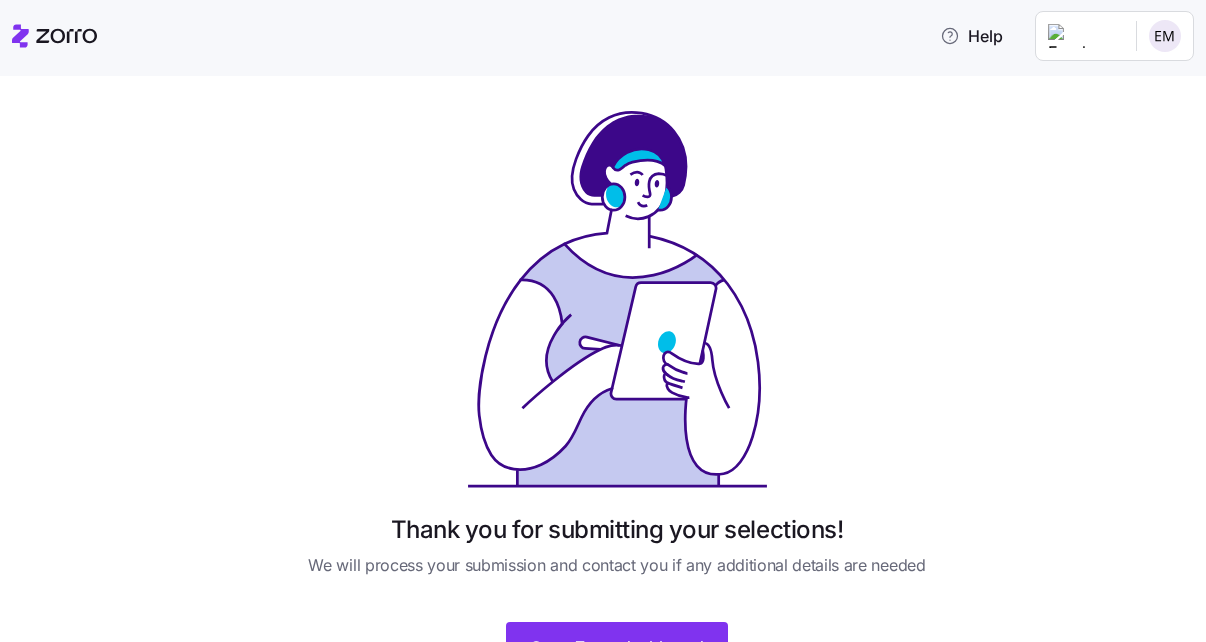 scroll, scrollTop: 102, scrollLeft: 0, axis: vertical 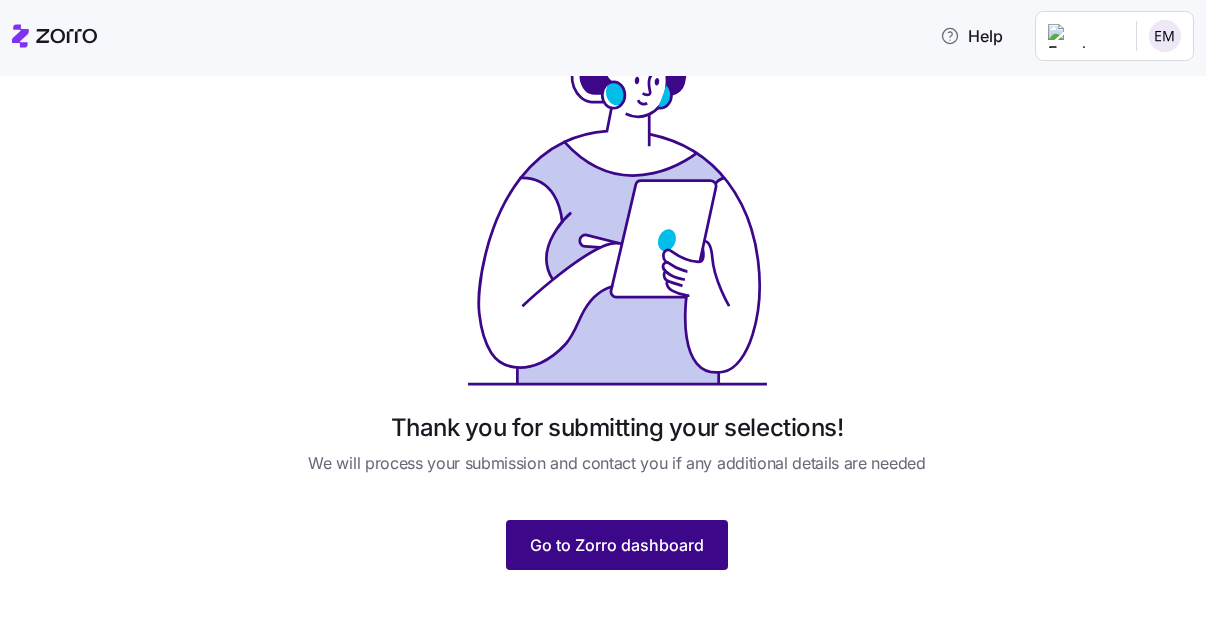click on "Go to Zorro dashboard" at bounding box center (617, 545) 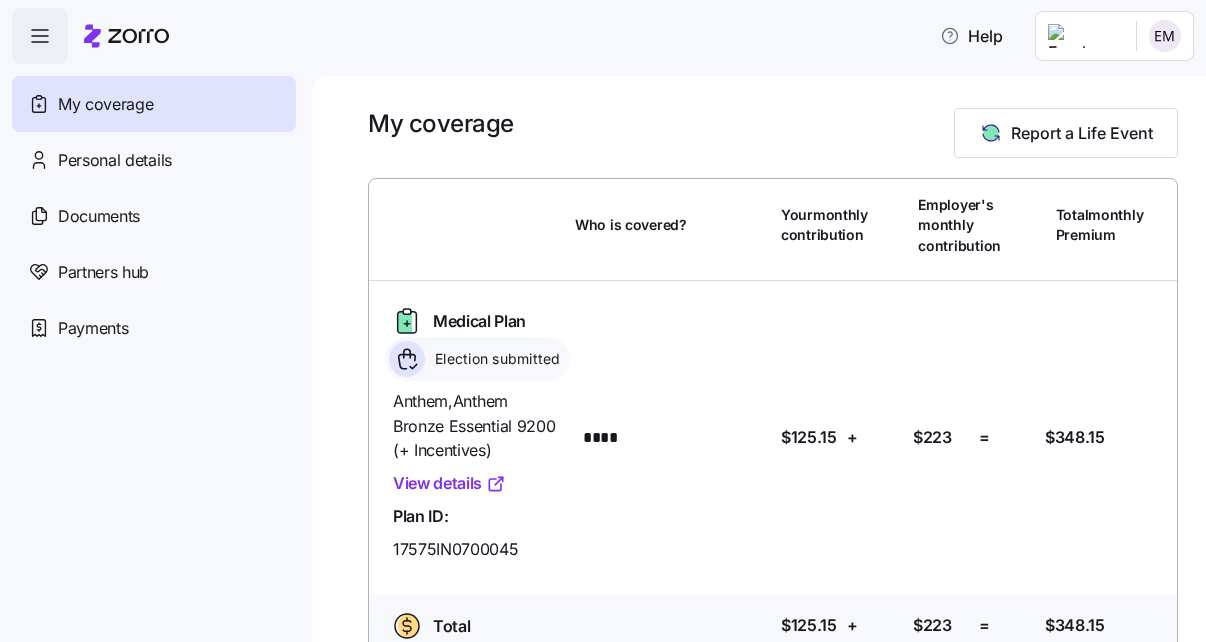 click on "View details" at bounding box center (449, 483) 